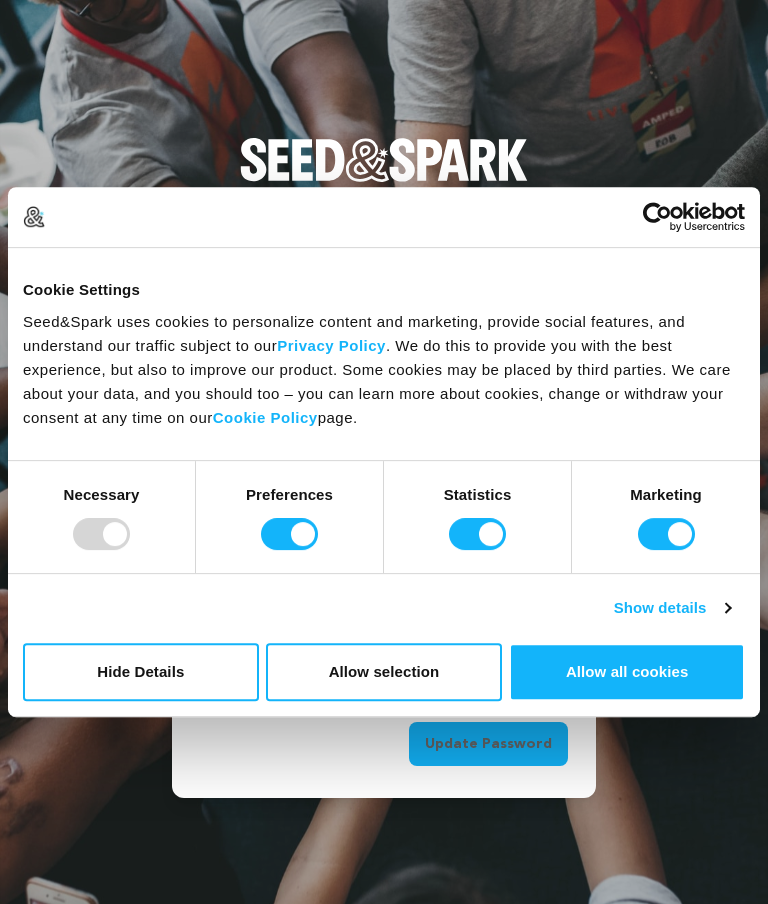 scroll, scrollTop: 0, scrollLeft: 0, axis: both 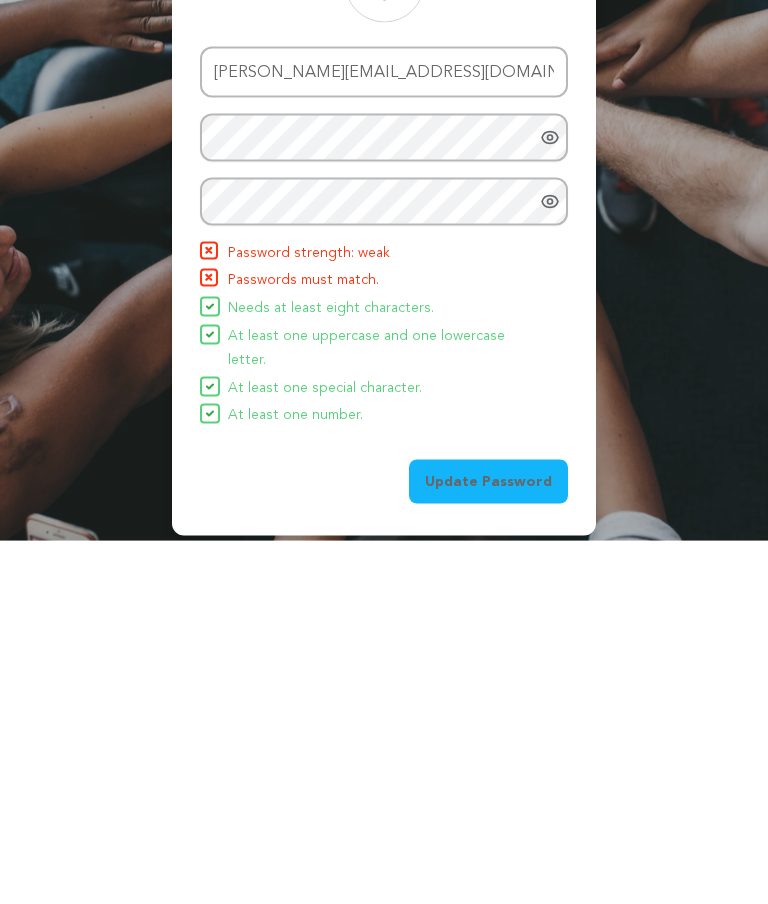 click 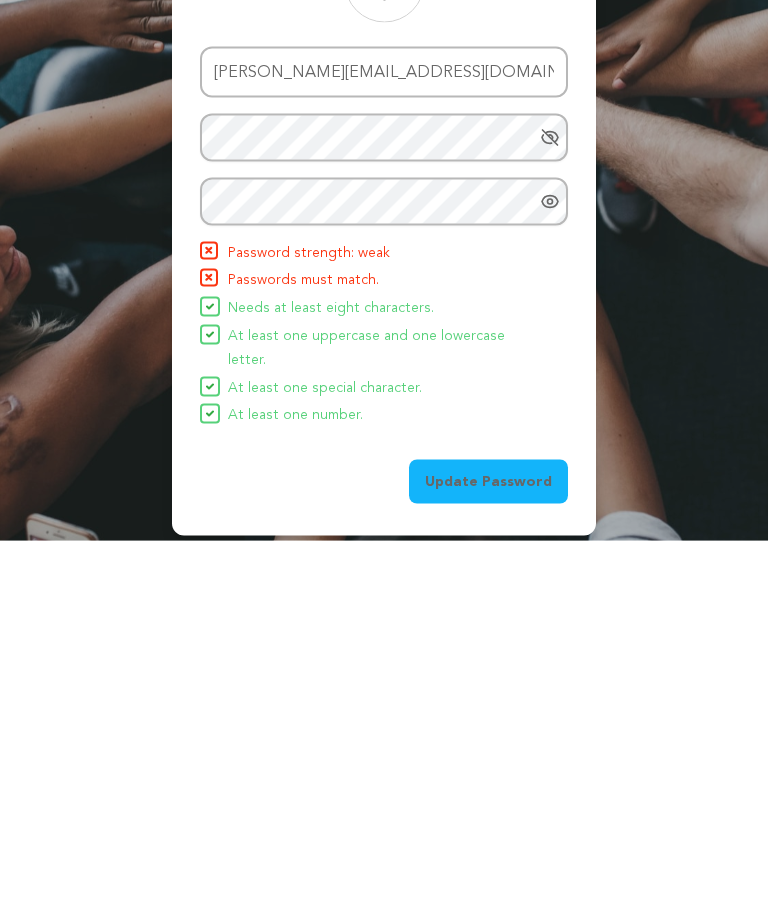 scroll, scrollTop: 80, scrollLeft: 0, axis: vertical 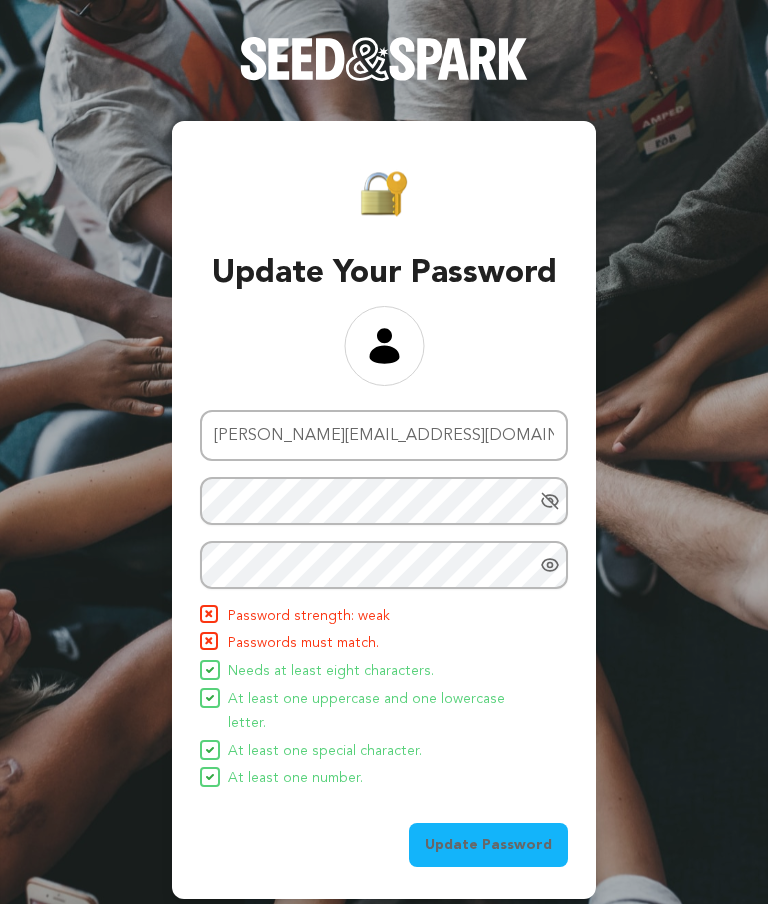 click 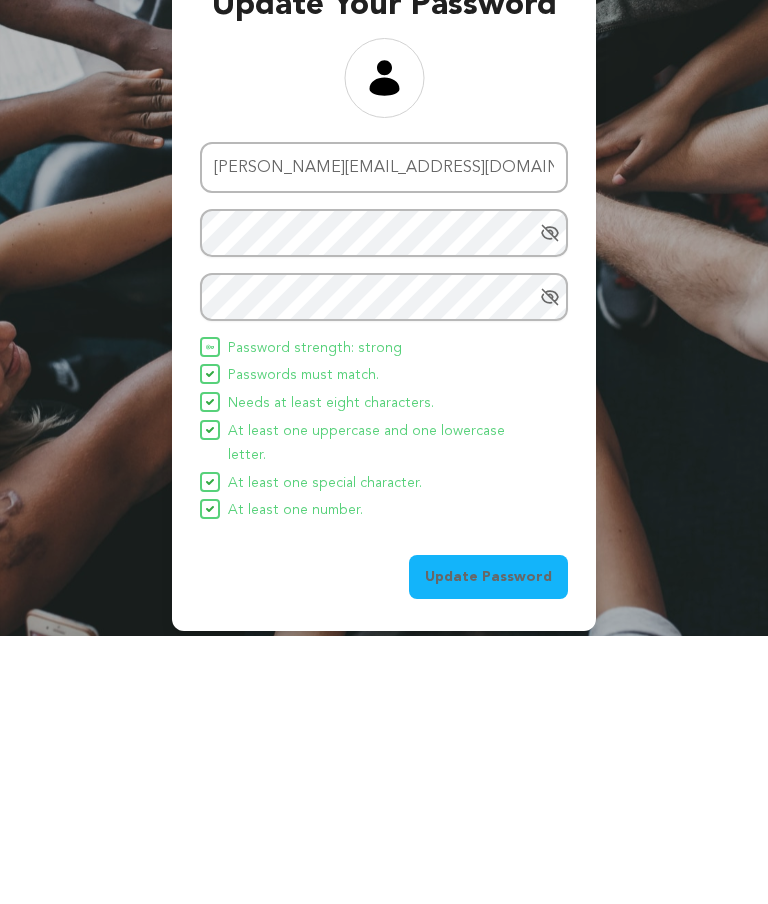 click on "Update Password" at bounding box center [488, 845] 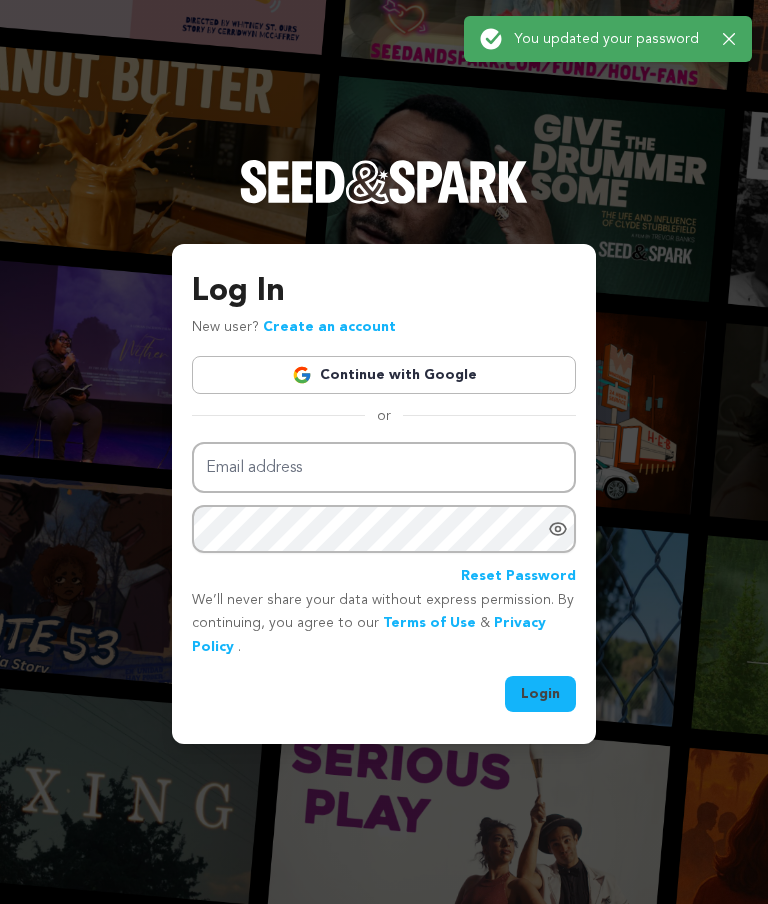 scroll, scrollTop: 0, scrollLeft: 0, axis: both 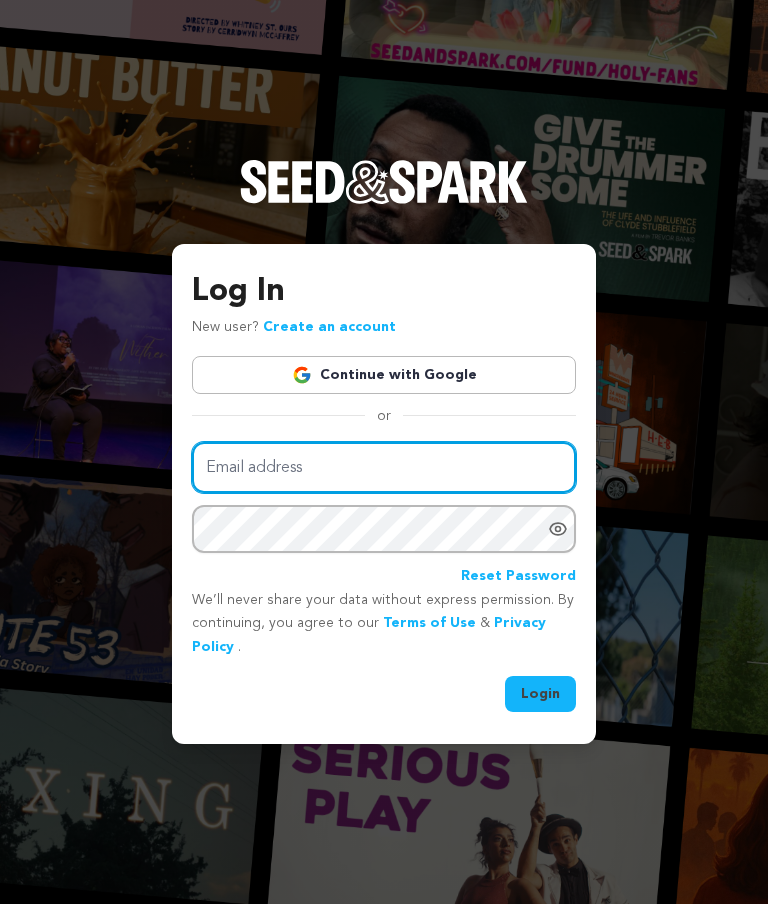 click on "Email address" at bounding box center (384, 467) 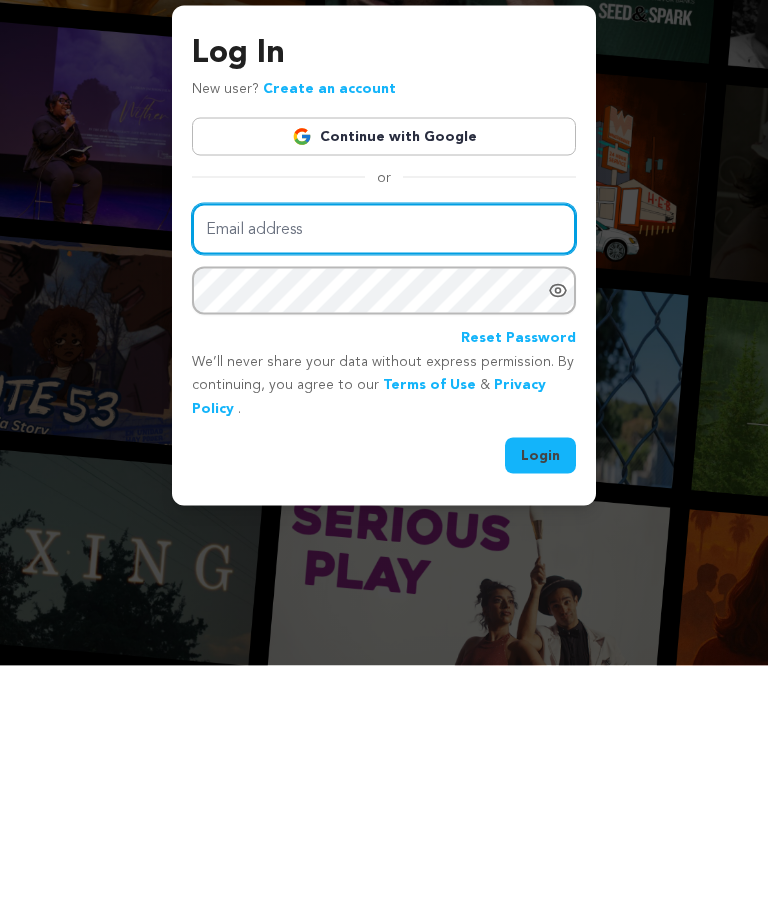 type on "pam.stanier@gmail.com" 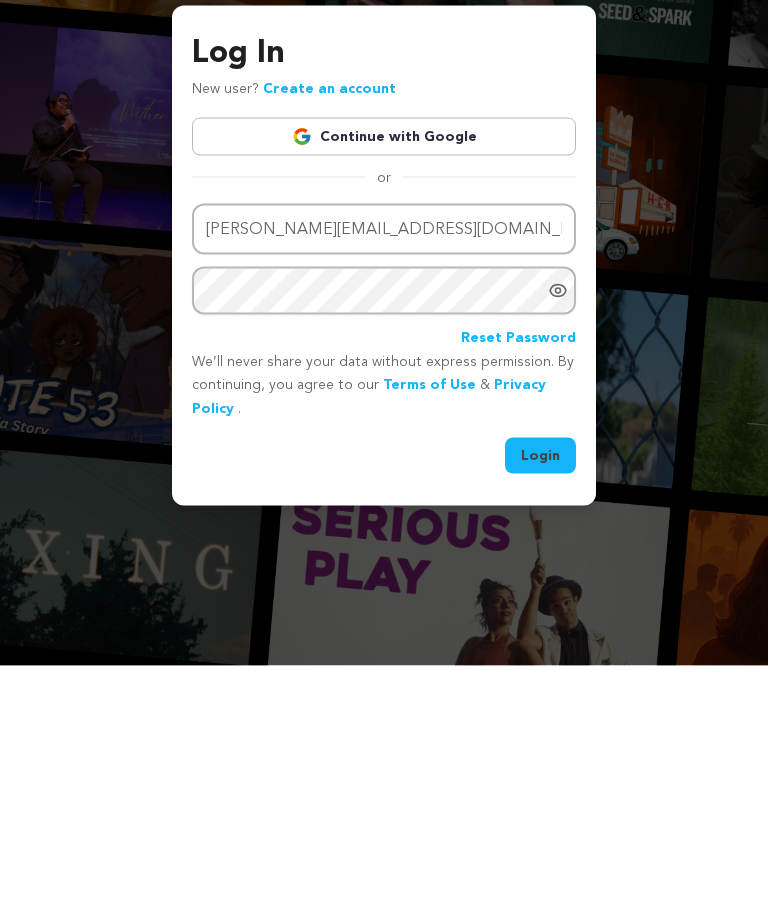 scroll, scrollTop: 80, scrollLeft: 0, axis: vertical 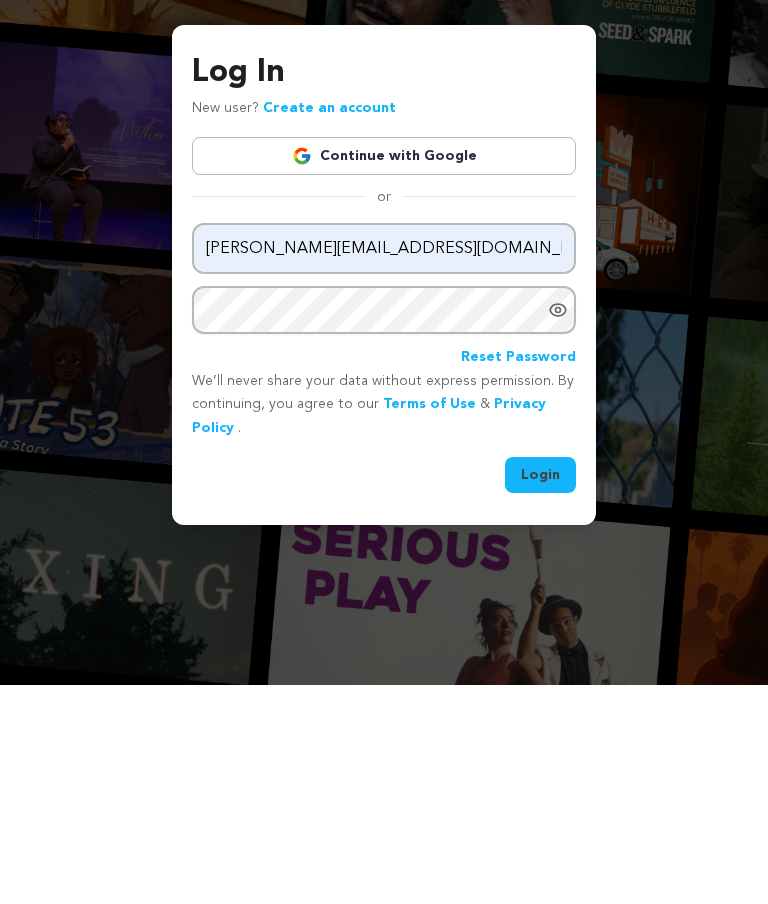 click on "Login" at bounding box center [540, 694] 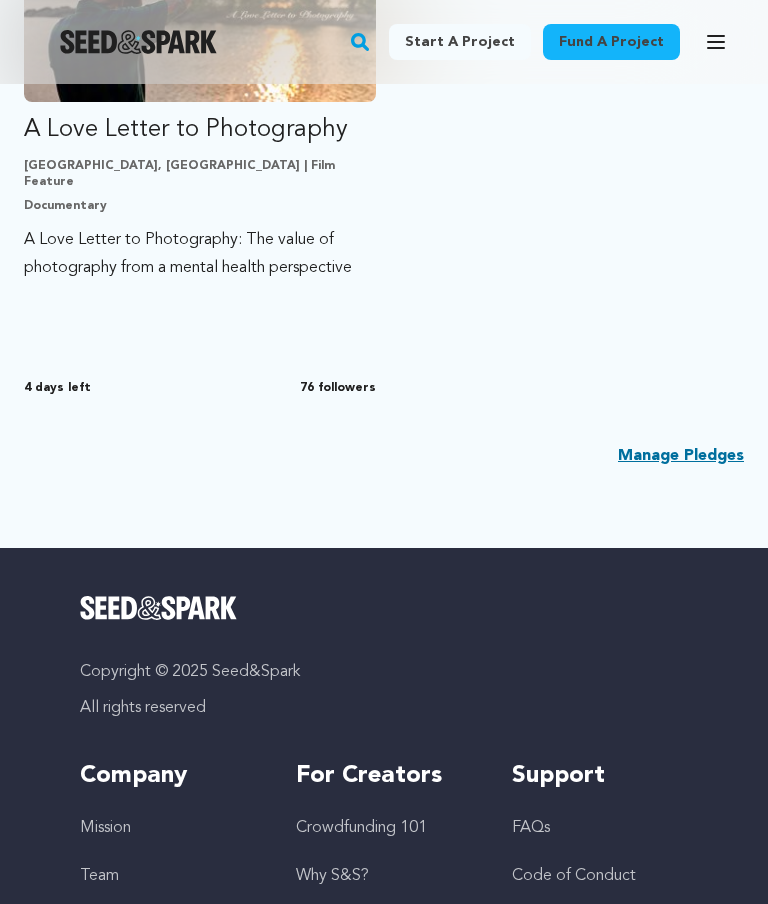 scroll, scrollTop: 684, scrollLeft: 0, axis: vertical 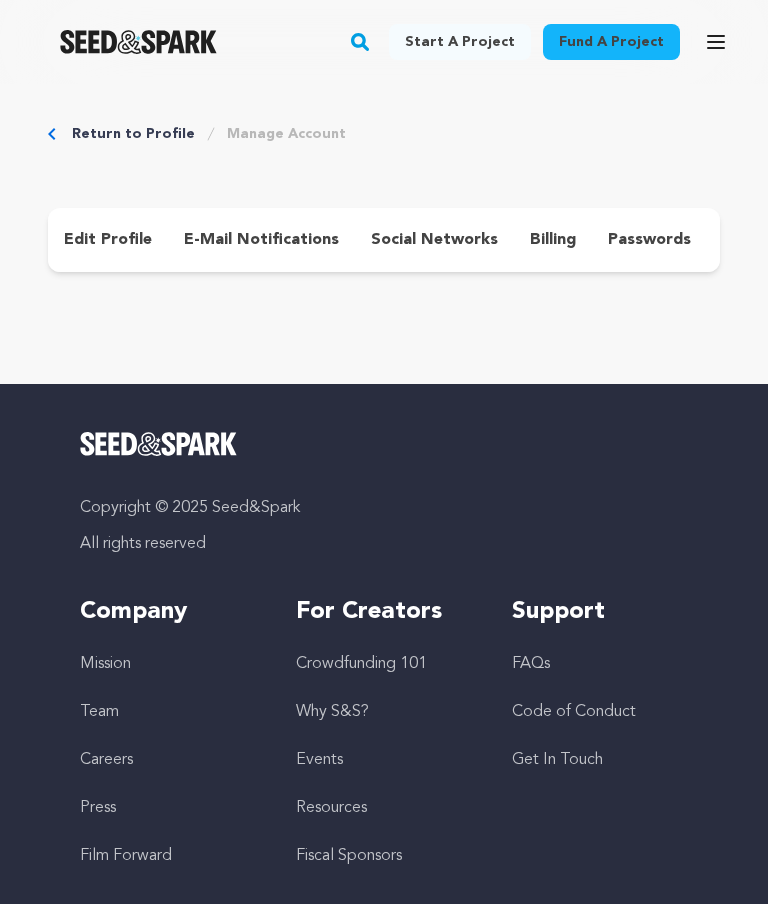 click on "Fund a project" at bounding box center [611, 42] 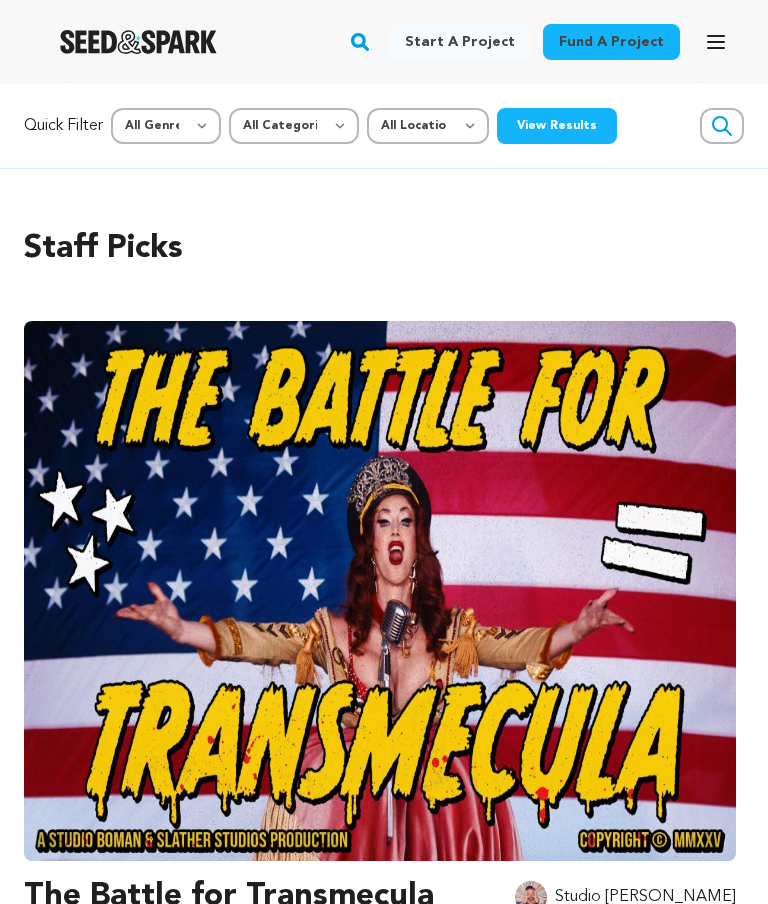 scroll, scrollTop: 0, scrollLeft: 0, axis: both 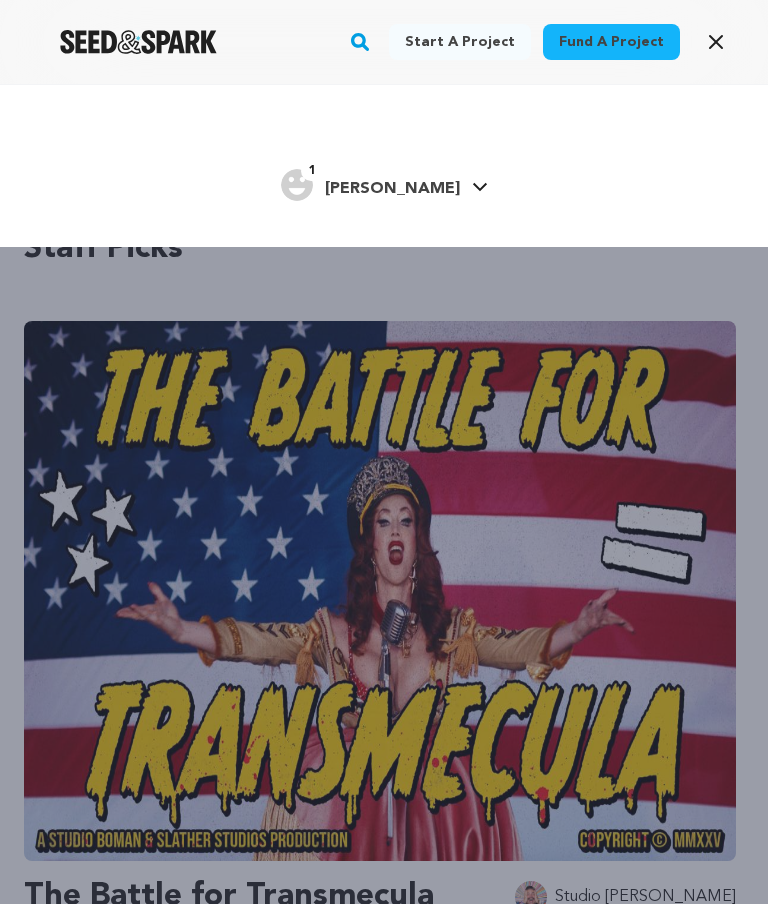 click at bounding box center (297, 185) 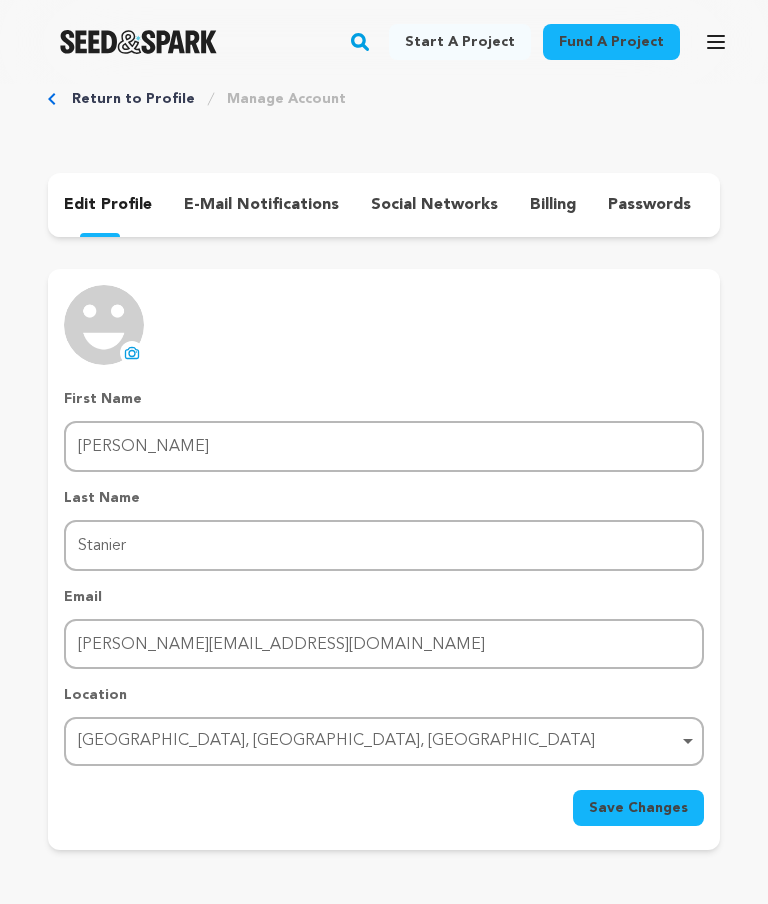scroll, scrollTop: 0, scrollLeft: 0, axis: both 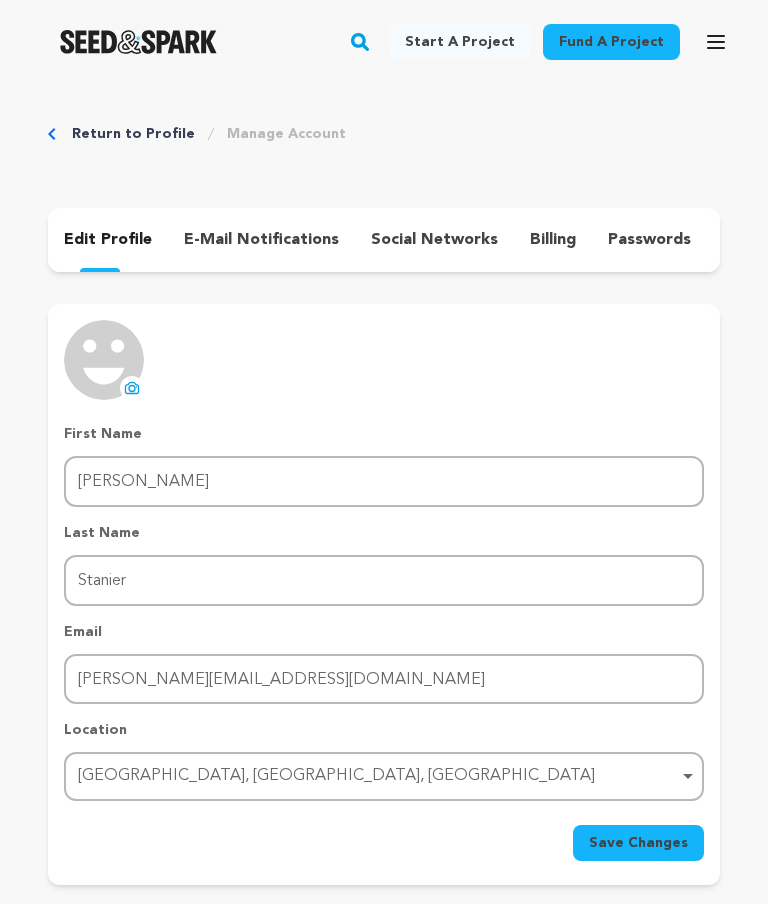 click 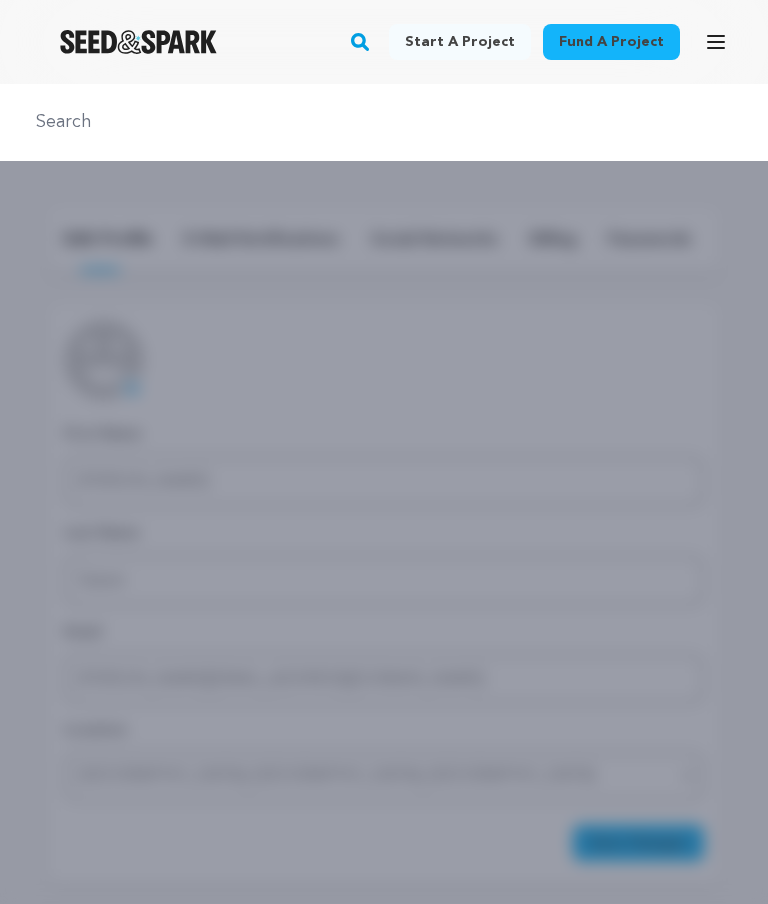 click on "Fund a project" at bounding box center (611, 42) 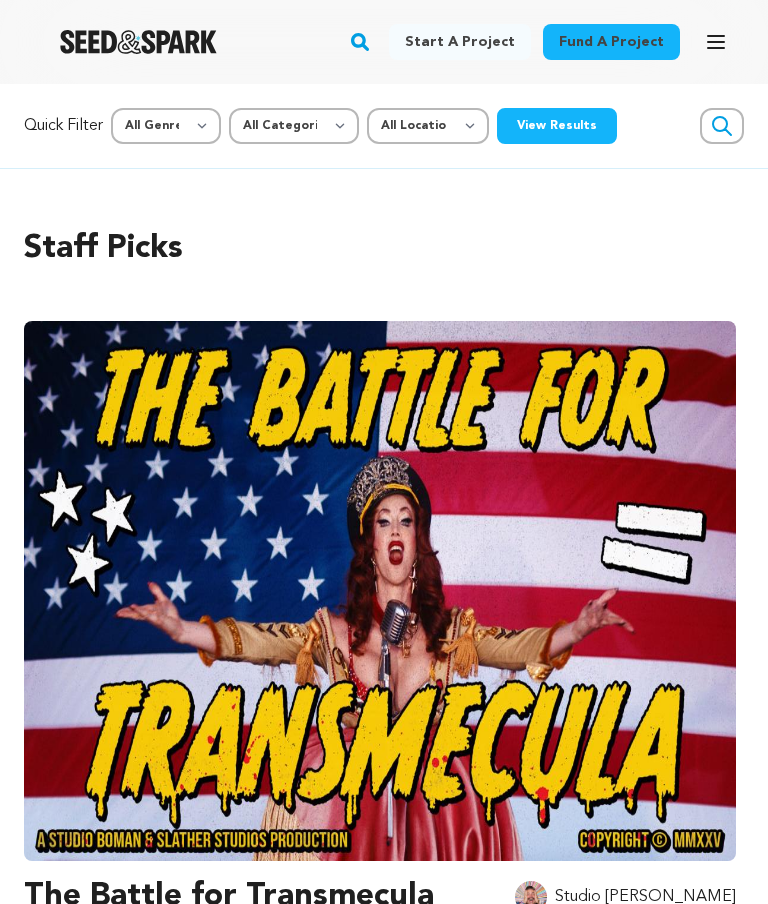 scroll, scrollTop: 0, scrollLeft: 0, axis: both 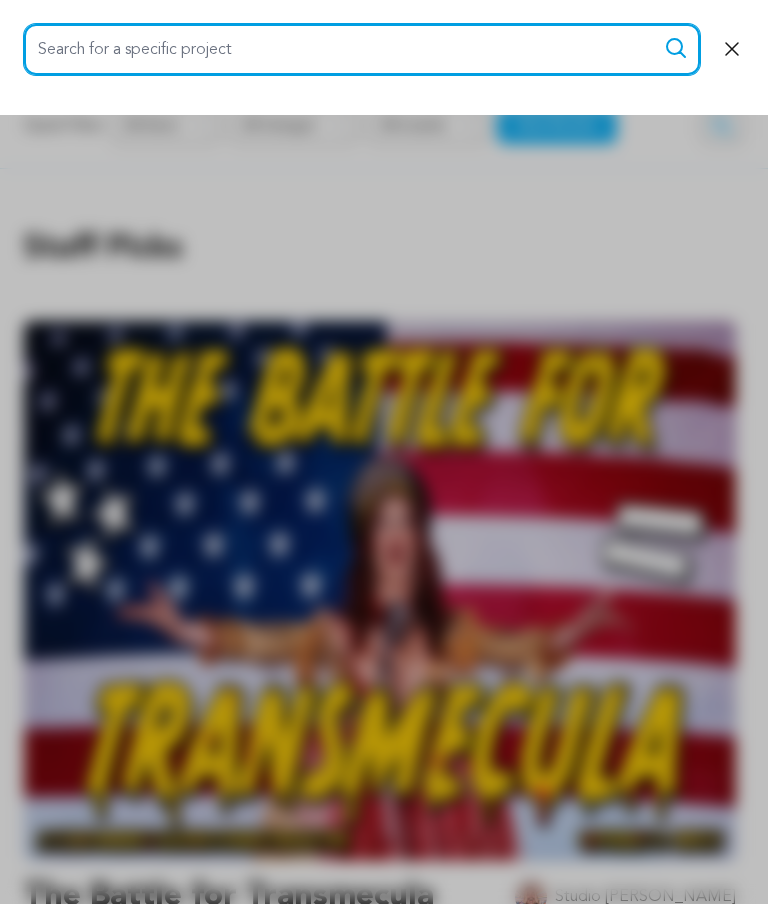 click on "Search for a specific project" at bounding box center [362, 49] 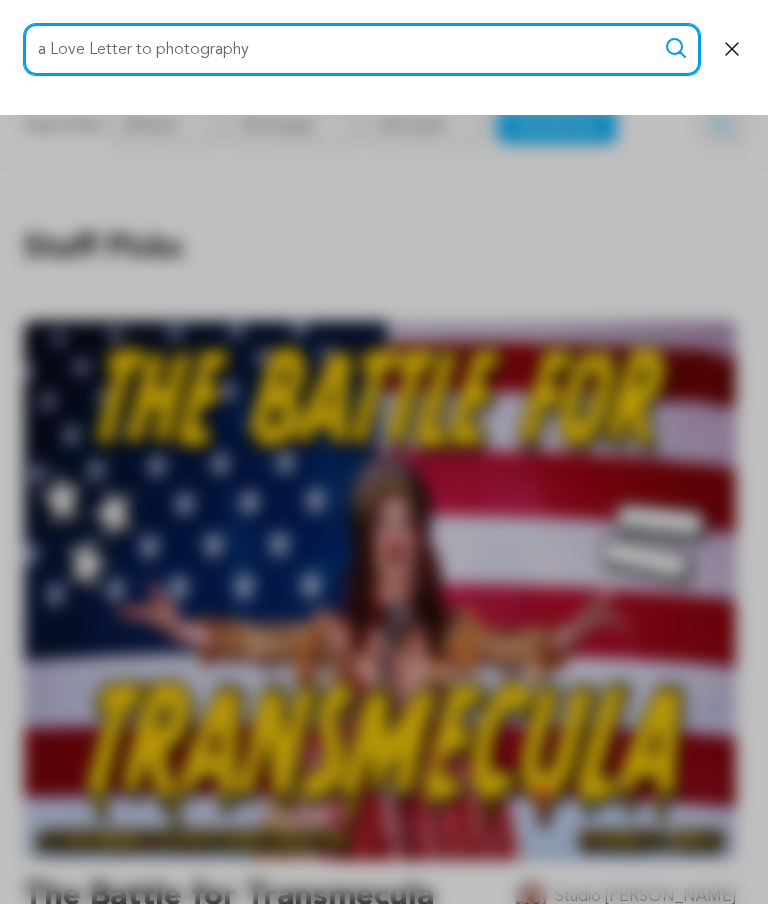 type on "a Love Letter to photography" 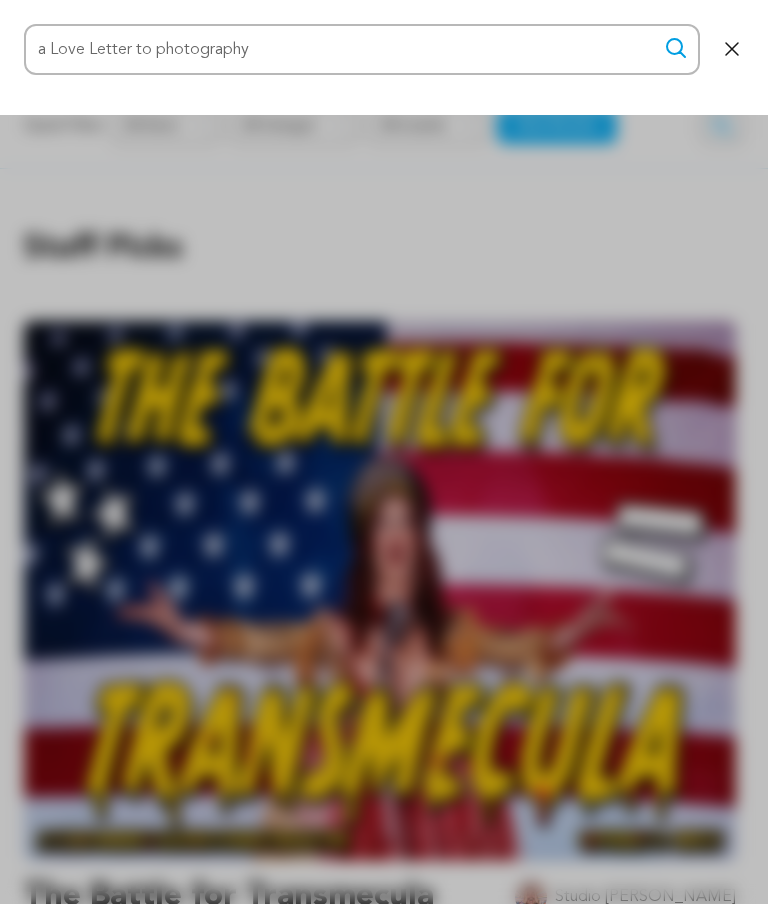 click 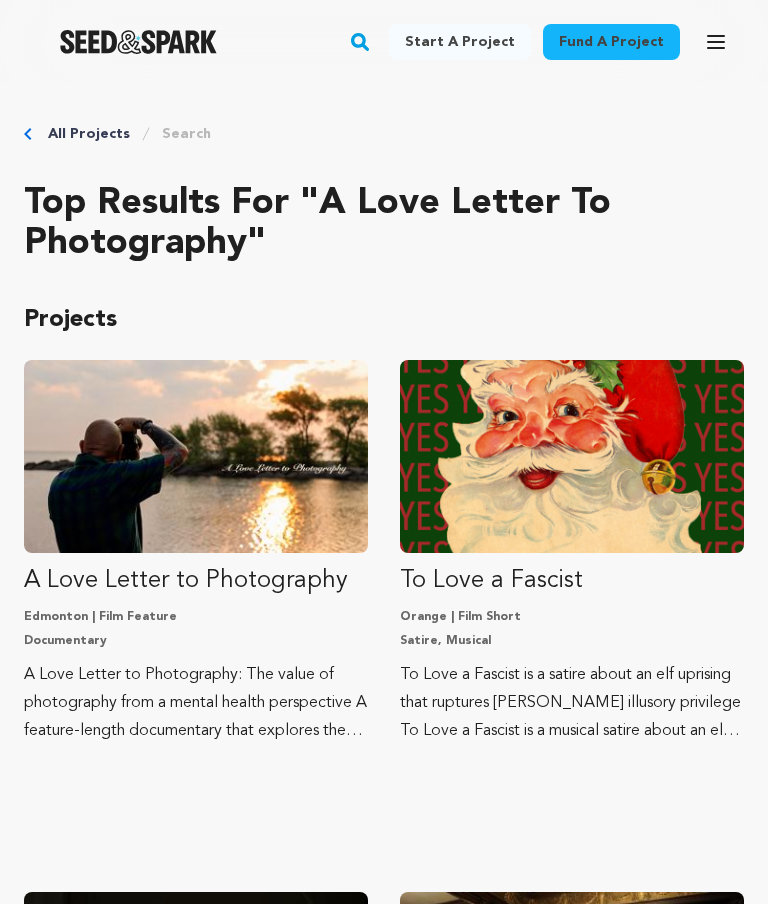 scroll, scrollTop: 0, scrollLeft: 0, axis: both 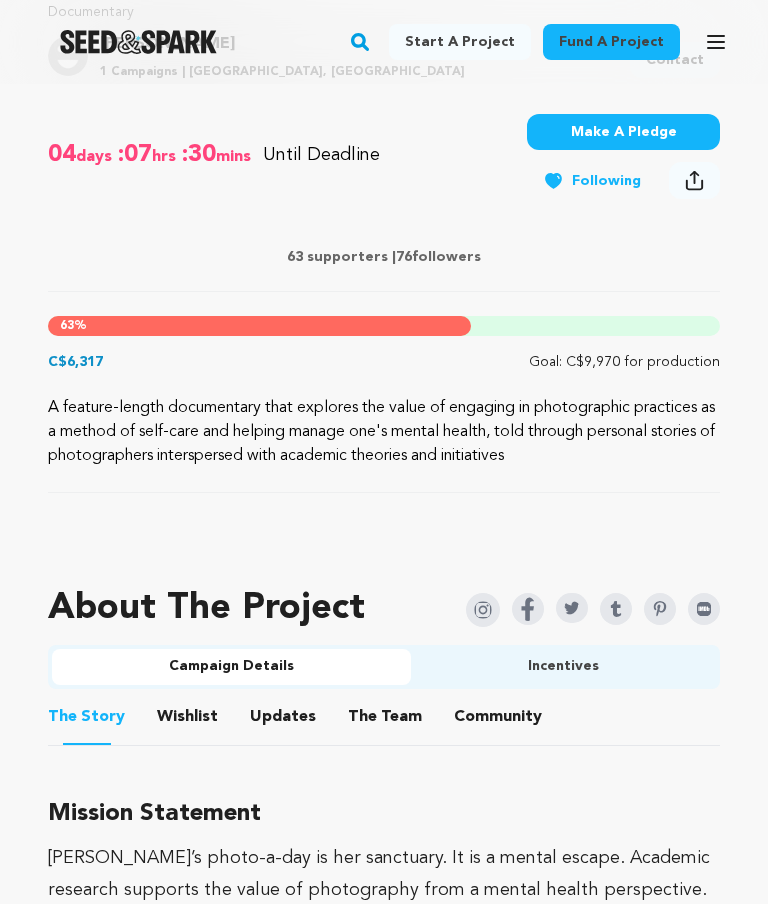 click on "Make A Pledge" at bounding box center (623, 132) 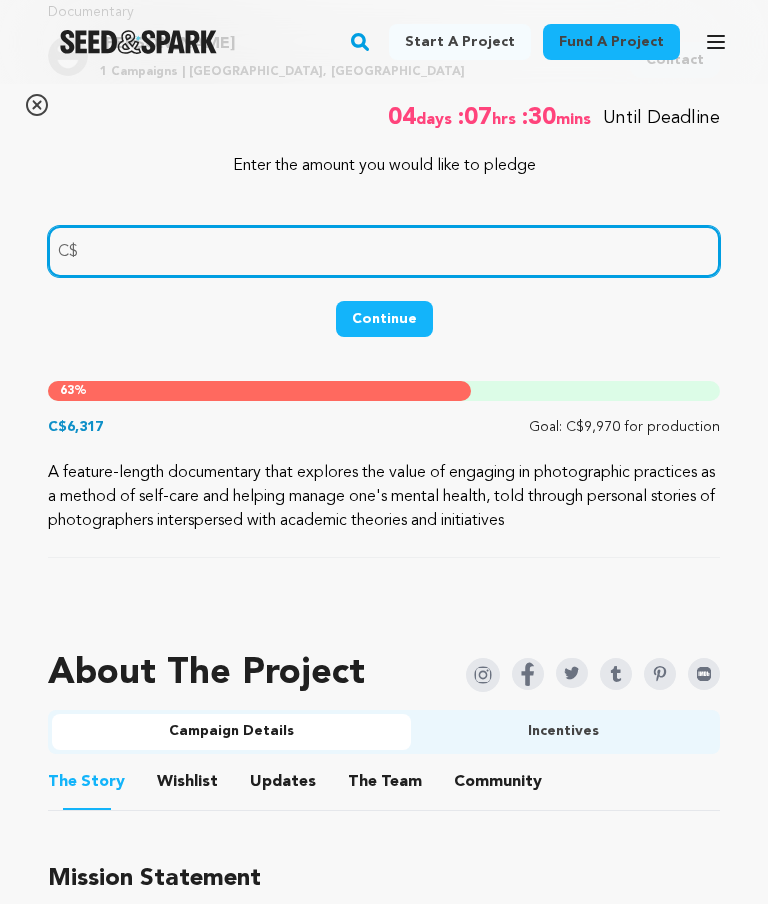 click at bounding box center (384, 251) 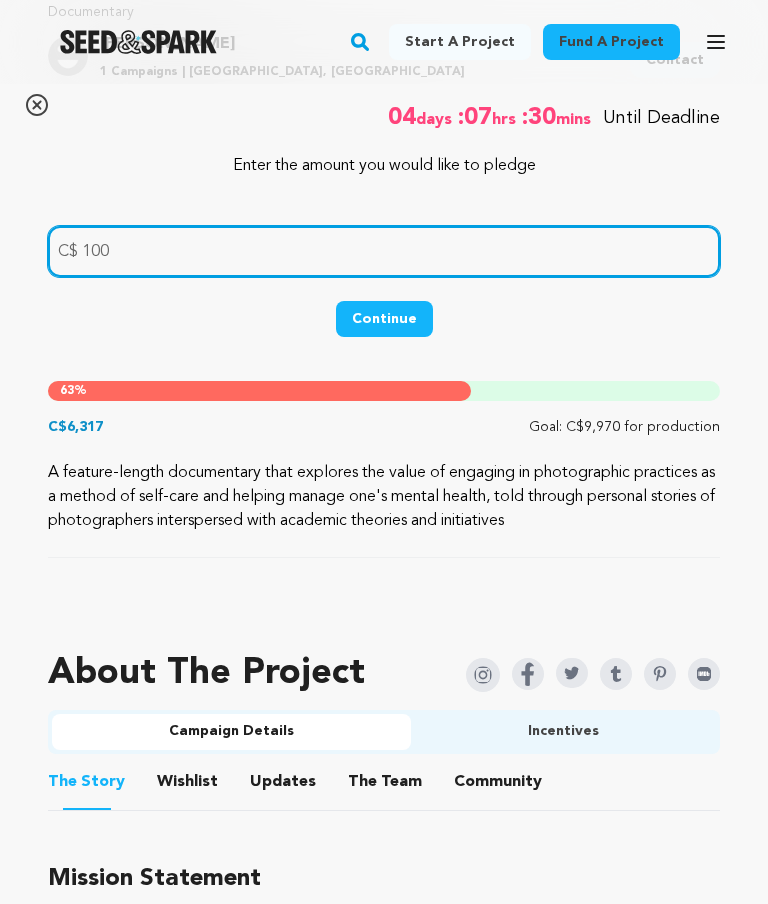 type on "100" 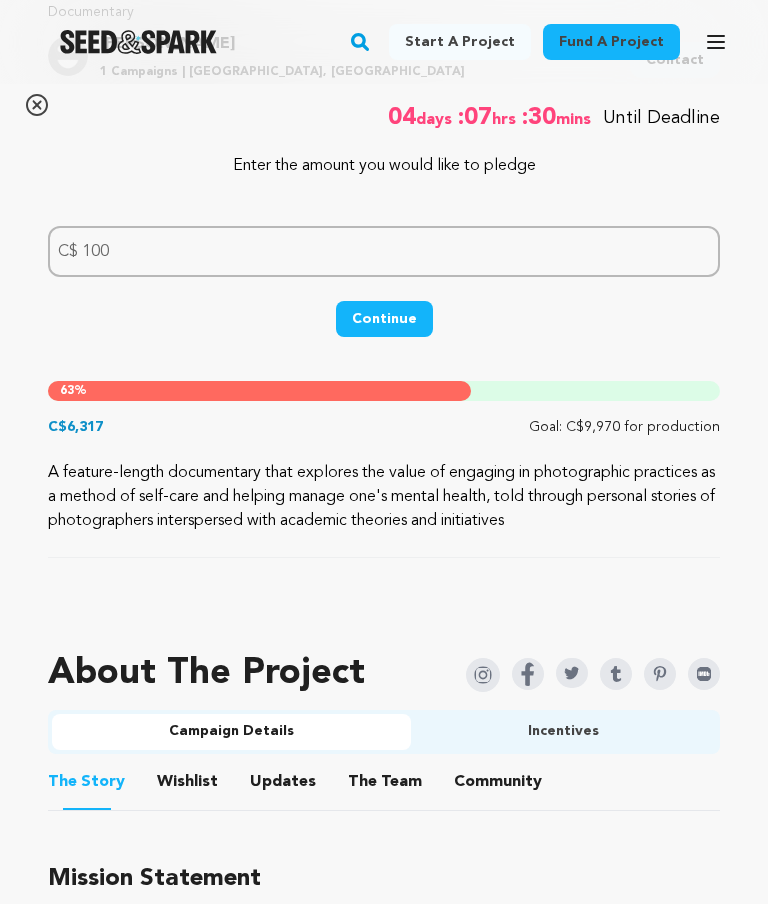 click on "Continue" at bounding box center (384, 319) 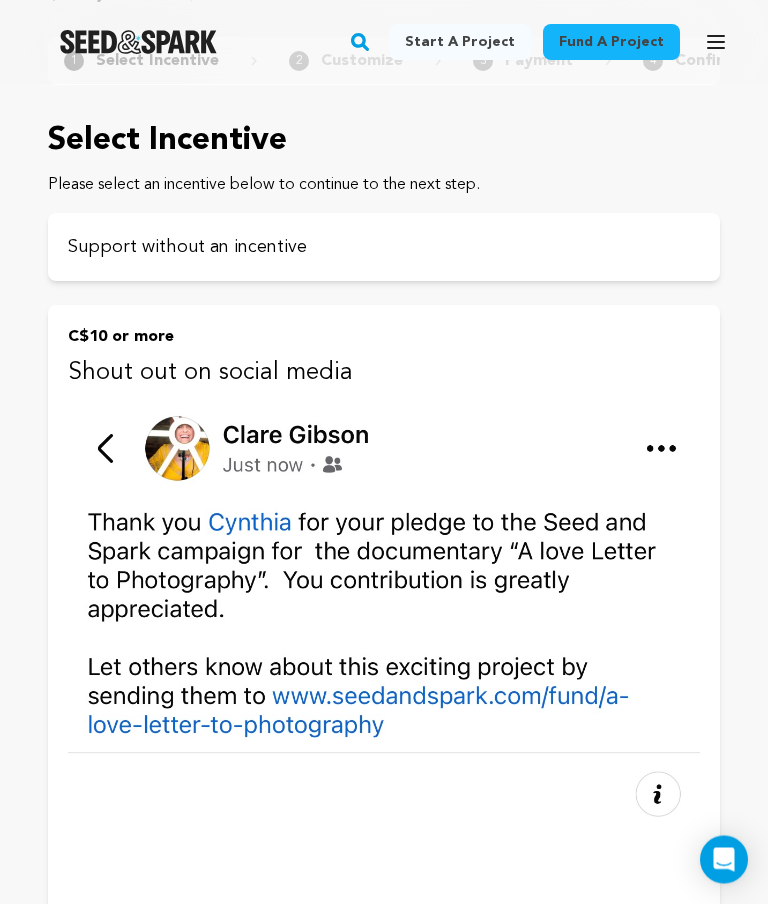 scroll, scrollTop: 109, scrollLeft: 0, axis: vertical 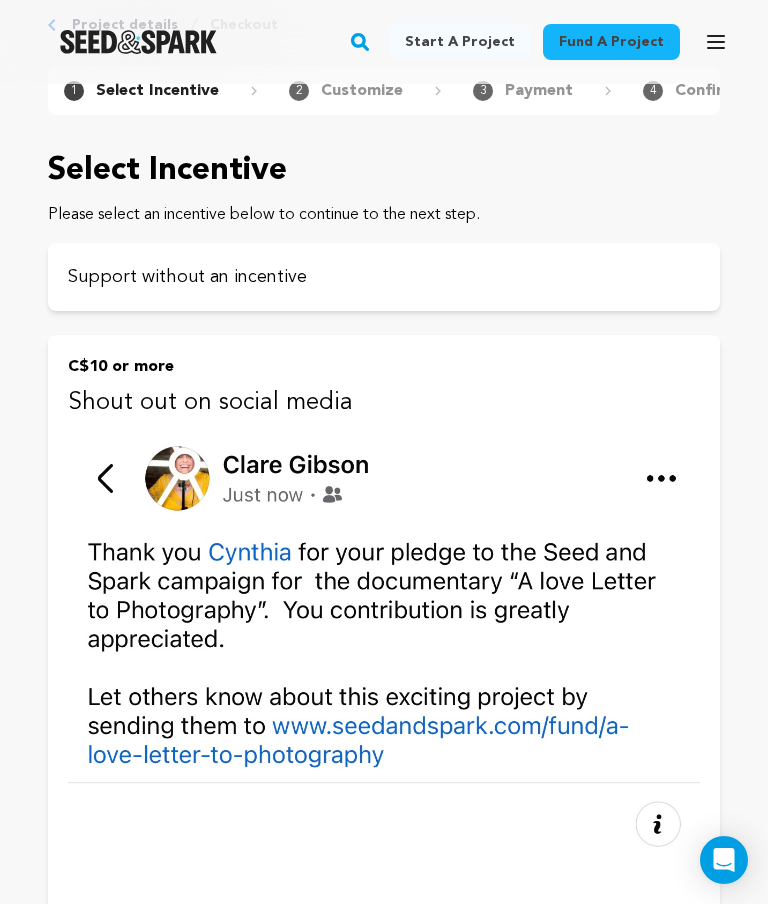 click on "Select Incentive" at bounding box center [384, 171] 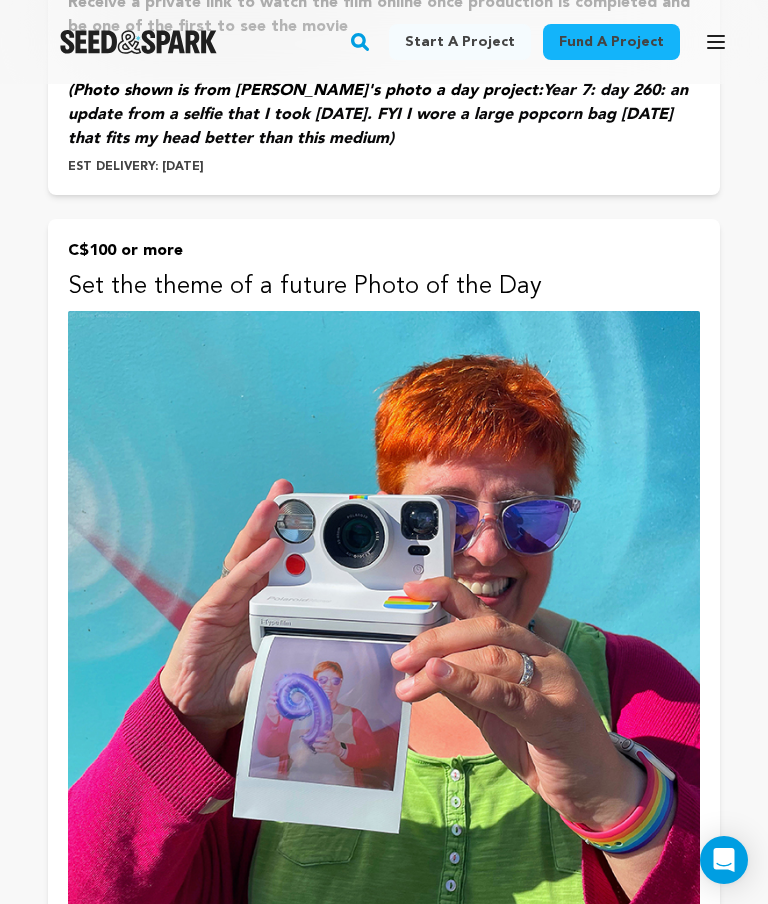 click on "C$100
or more" at bounding box center (384, 251) 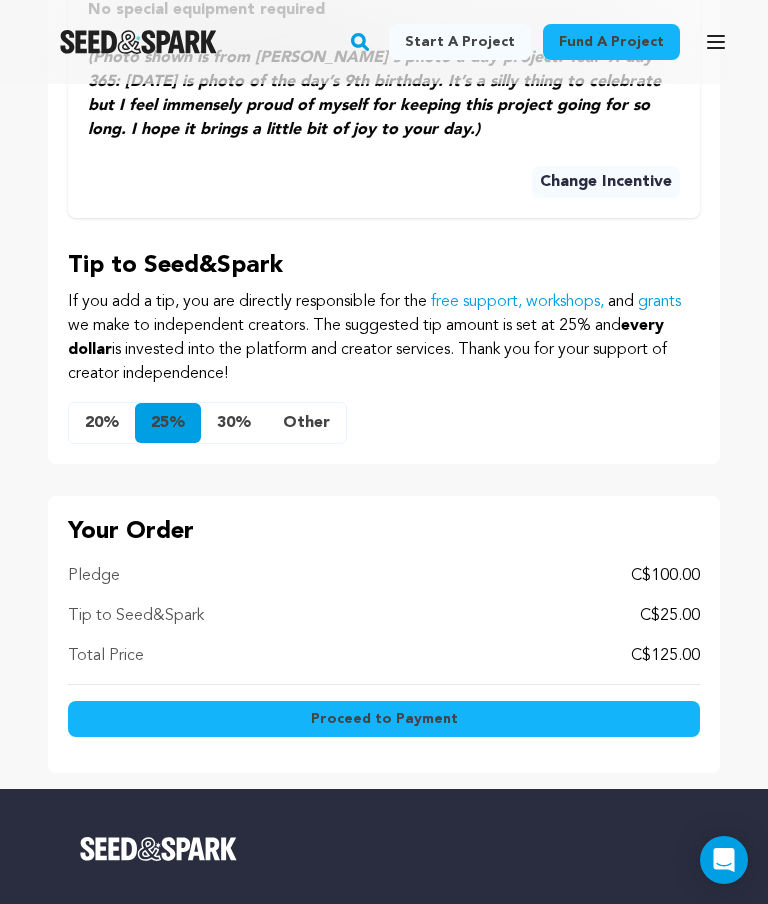 scroll, scrollTop: 1829, scrollLeft: 0, axis: vertical 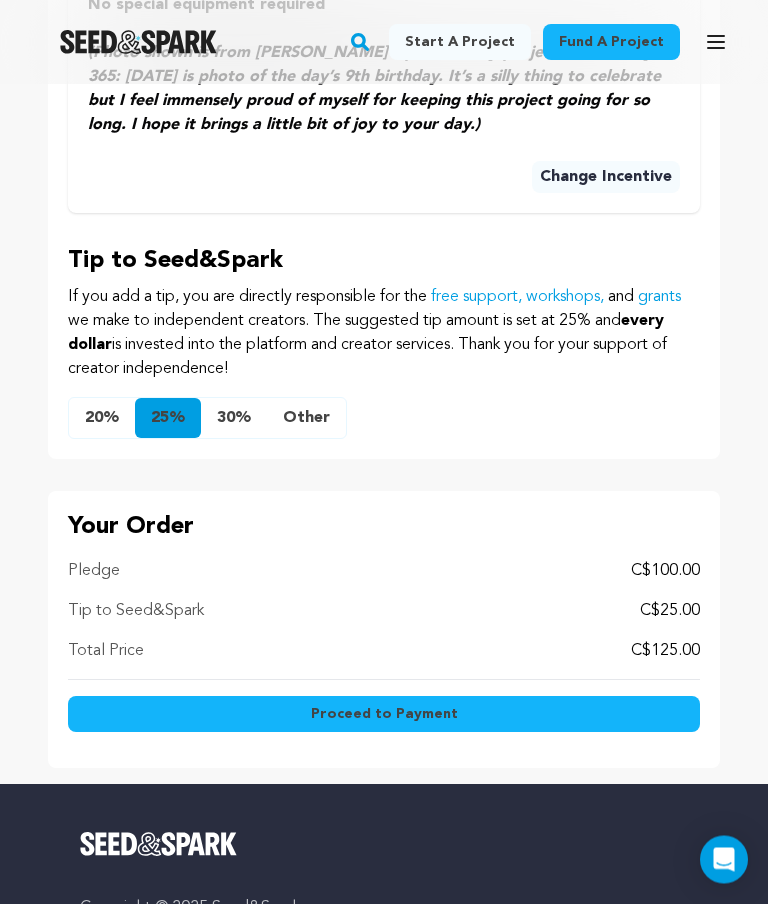 click on "Other" at bounding box center (306, 419) 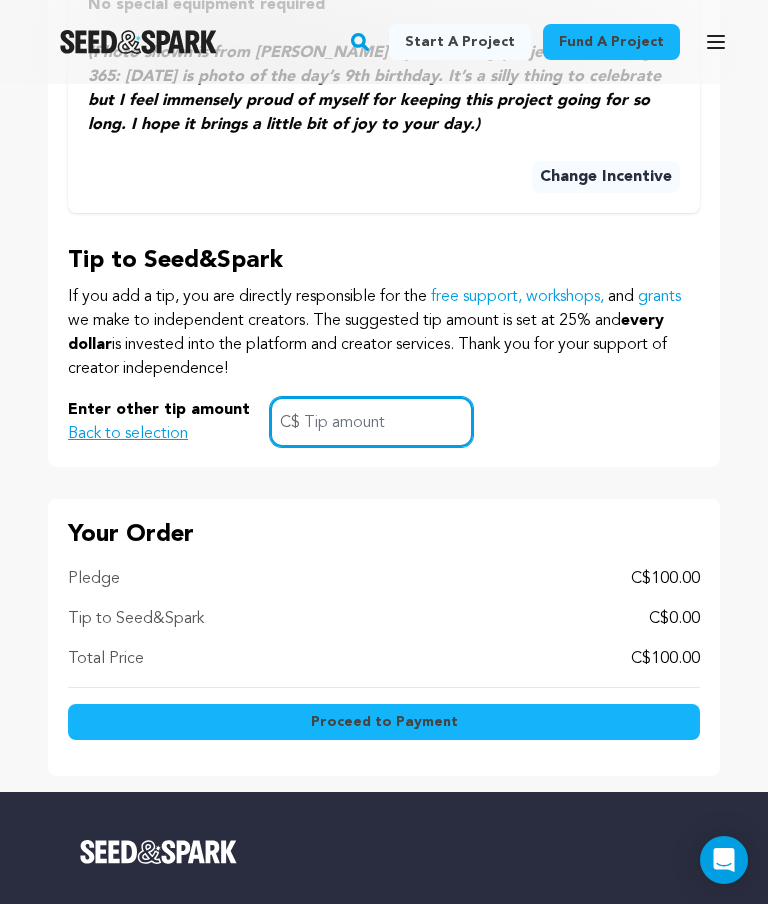 click at bounding box center [371, 422] 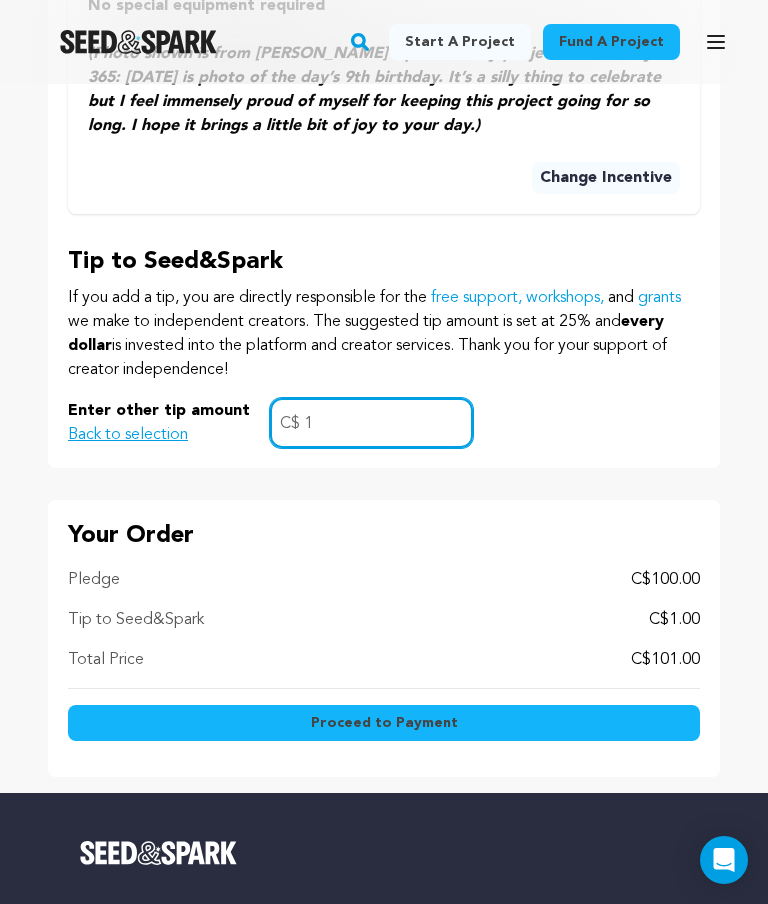 type on "10" 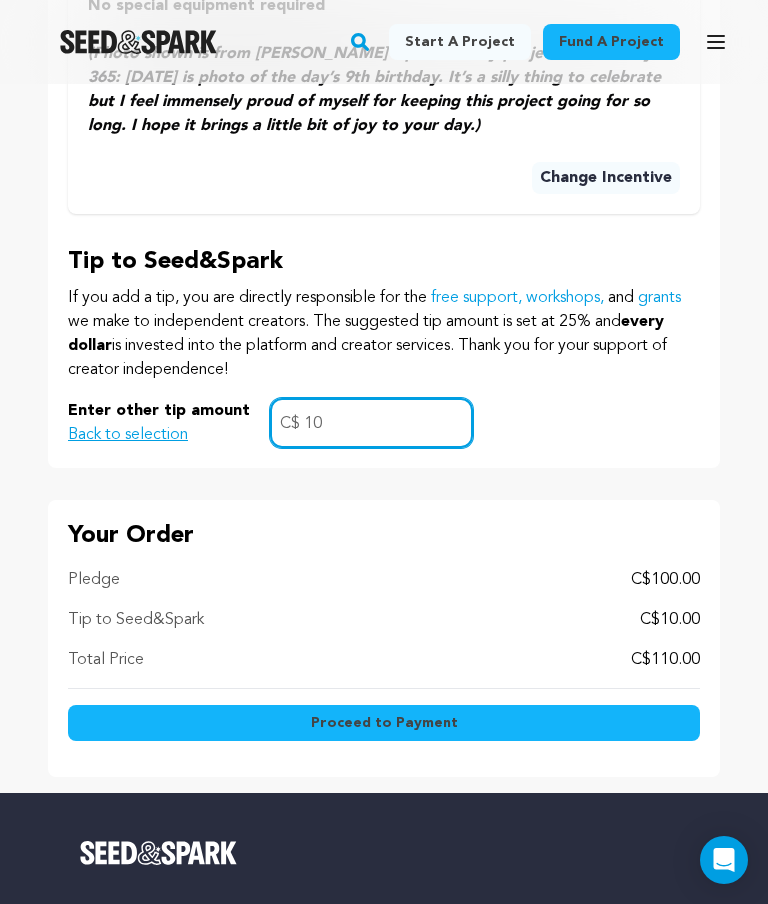 click on "C$10
or more
Shout out on social media
To thank you for your support of A Love Letter to Photography, I will give you a personalised shout out on social media" at bounding box center (0, 0) 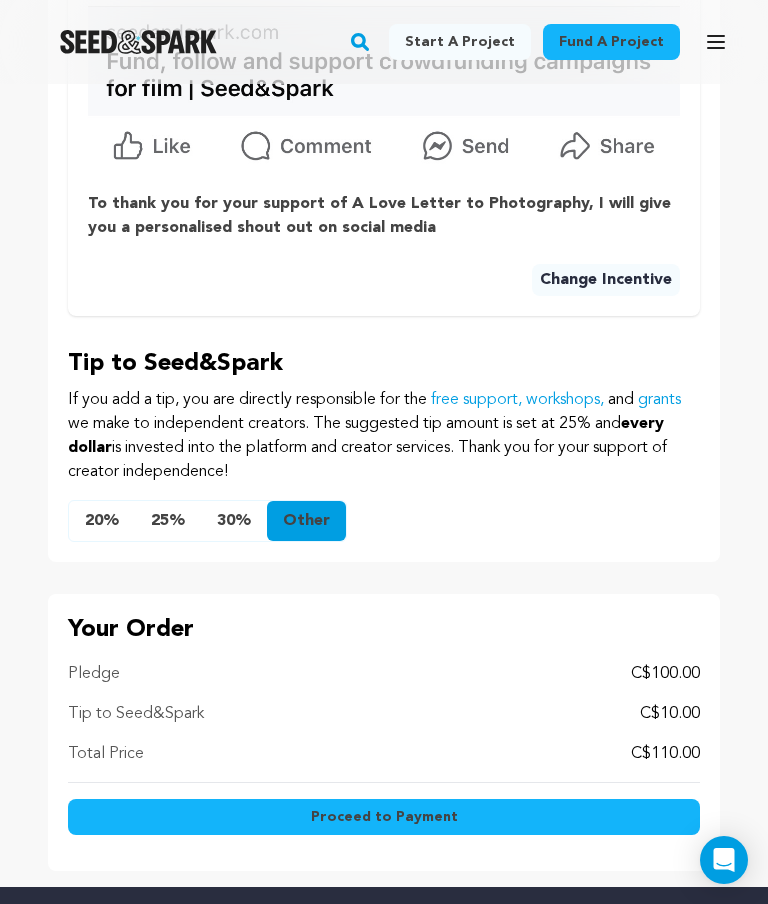scroll, scrollTop: 1706, scrollLeft: 0, axis: vertical 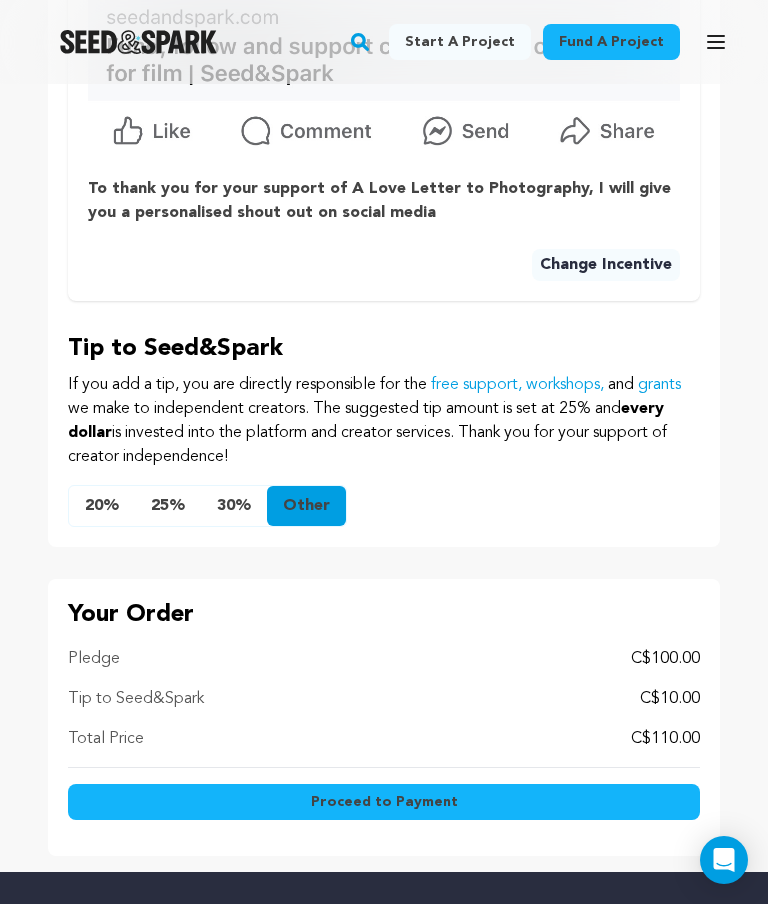 click on "Proceed to Payment" at bounding box center (384, 802) 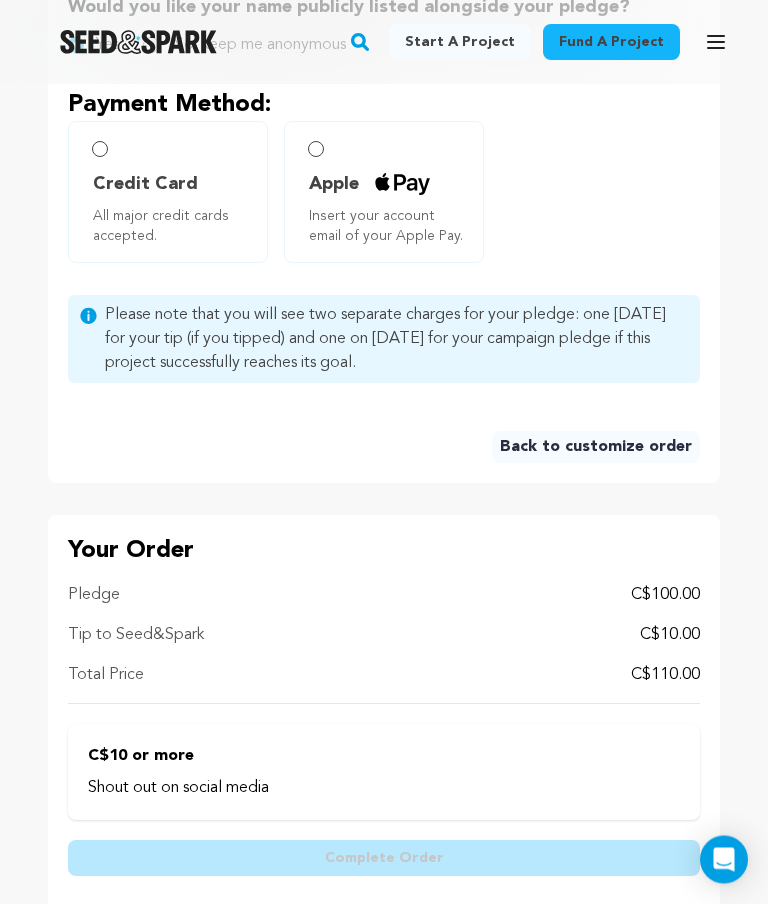 scroll, scrollTop: 851, scrollLeft: 0, axis: vertical 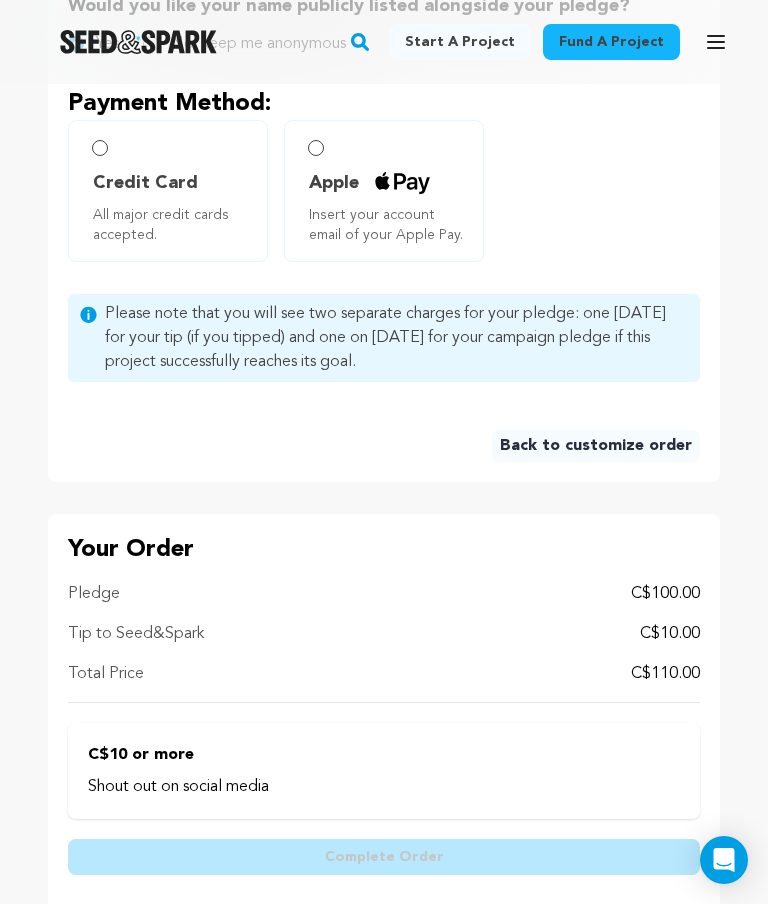 click on "Credit Card
All major credit cards accepted." at bounding box center [168, 191] 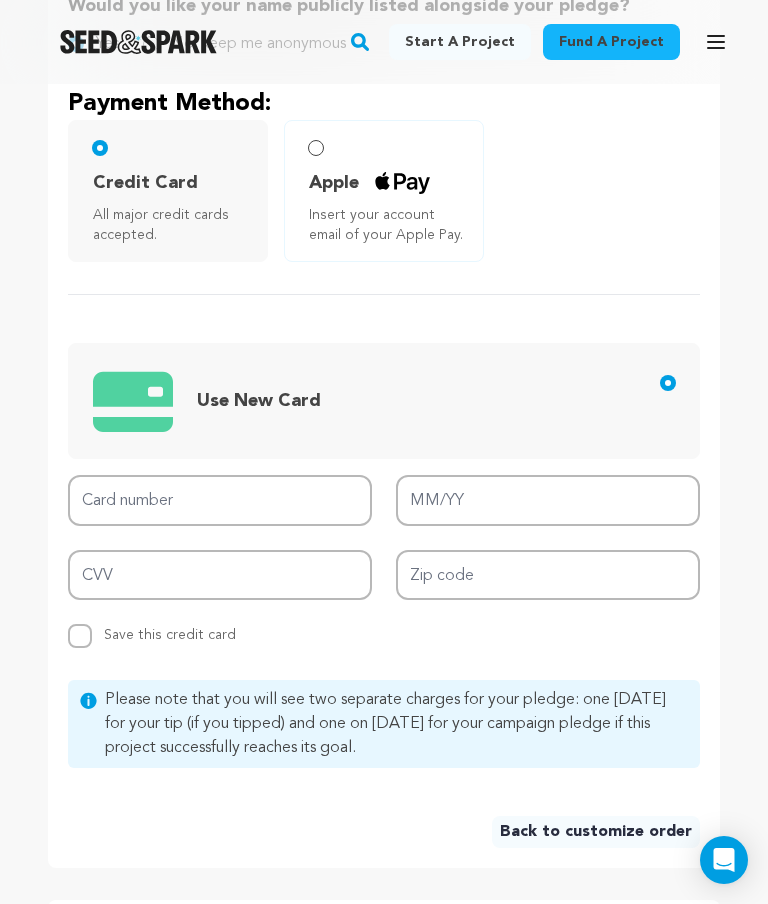 click on "Card number" at bounding box center (220, 500) 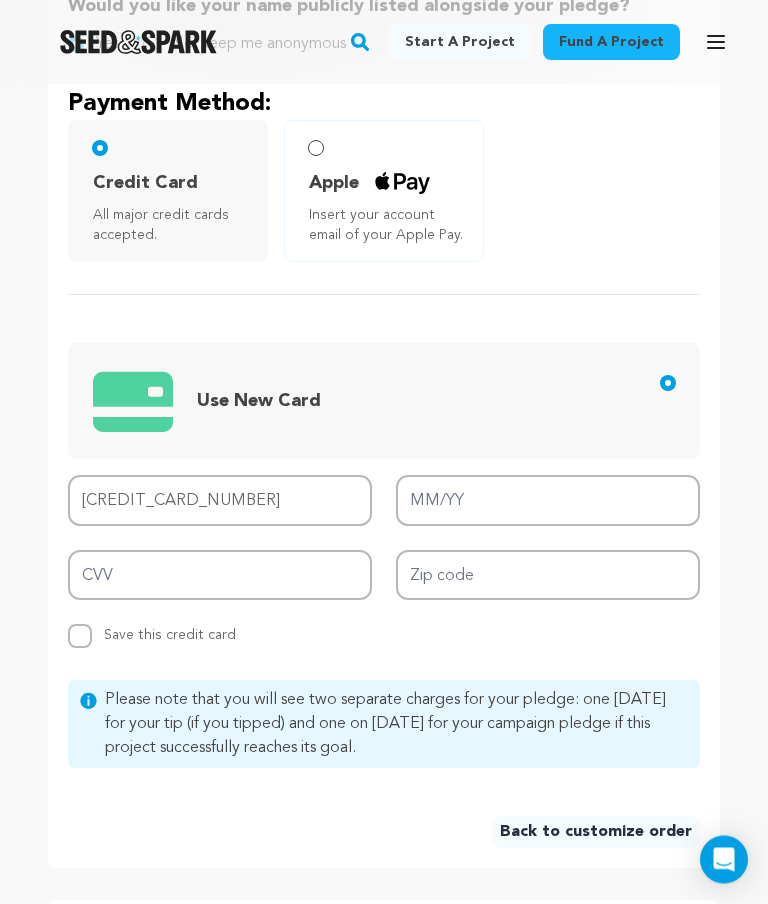 type on "4929 1430 0368 1002" 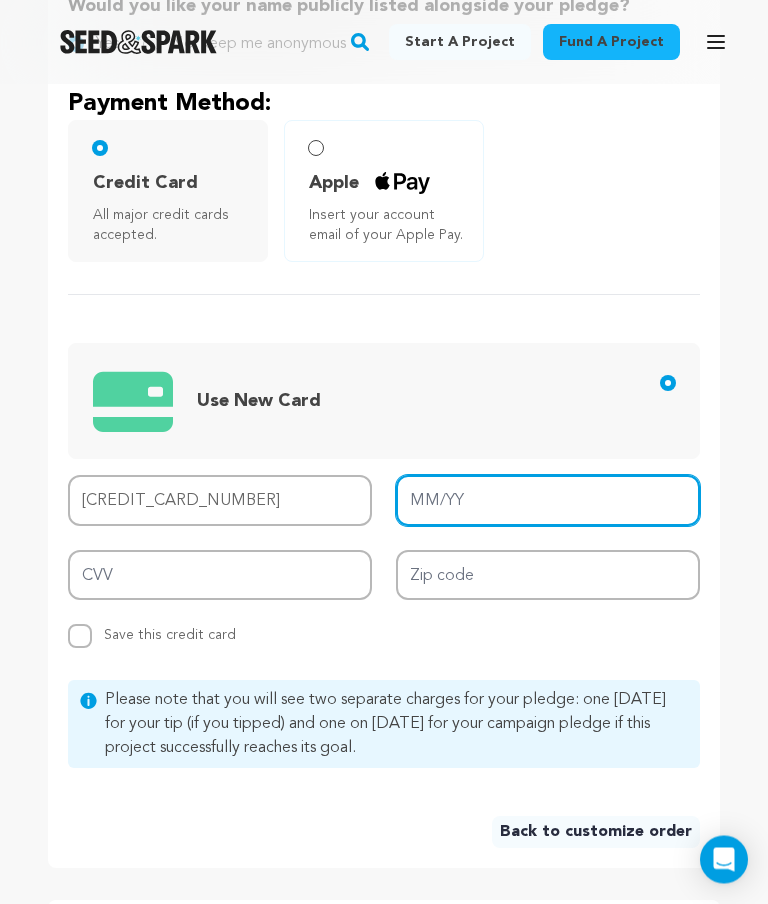 type on "08/29" 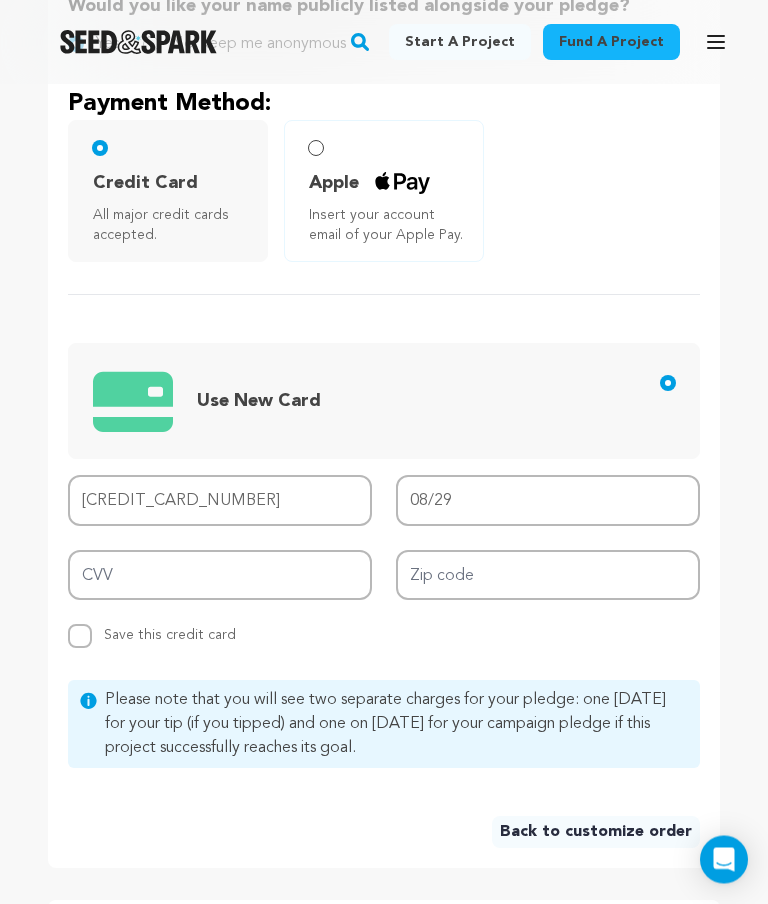scroll, scrollTop: 851, scrollLeft: 0, axis: vertical 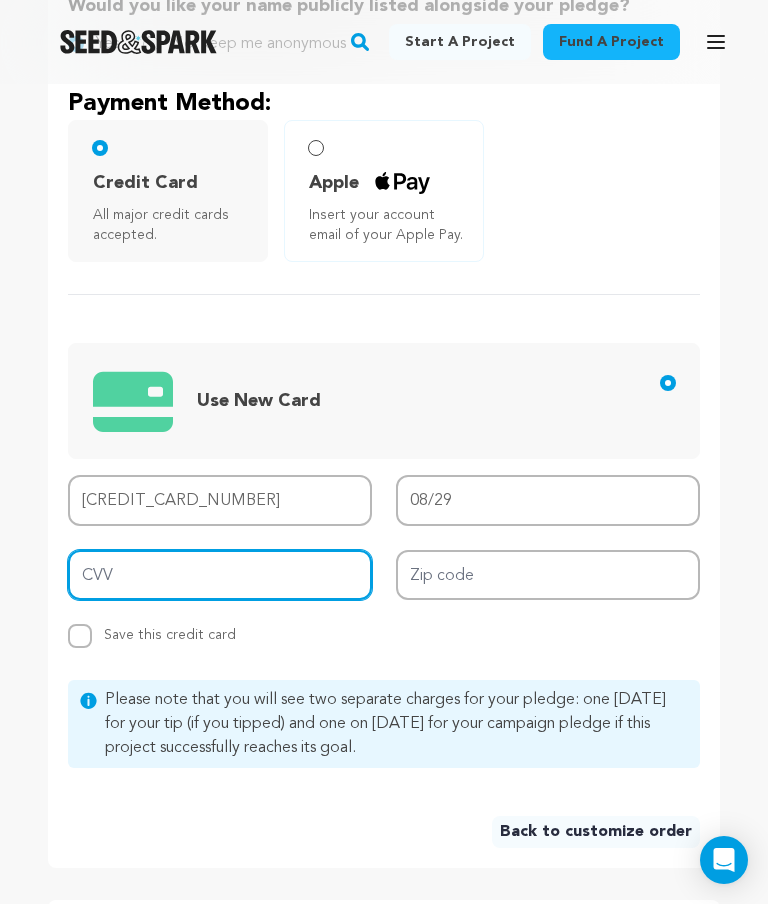 type on "11" 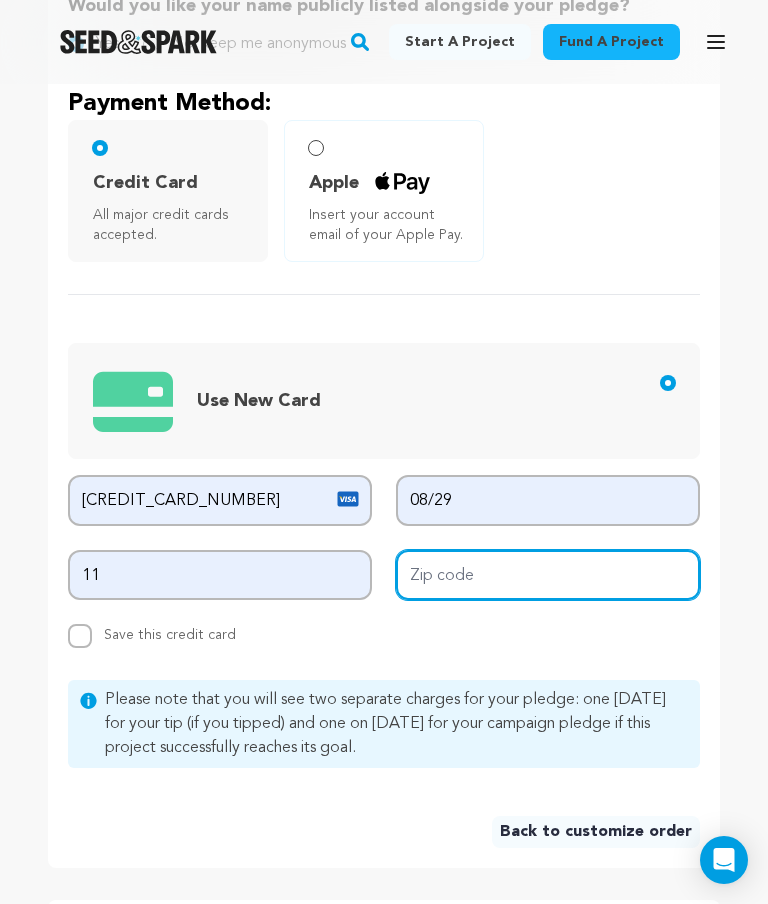 click on "Zip code" at bounding box center (548, 575) 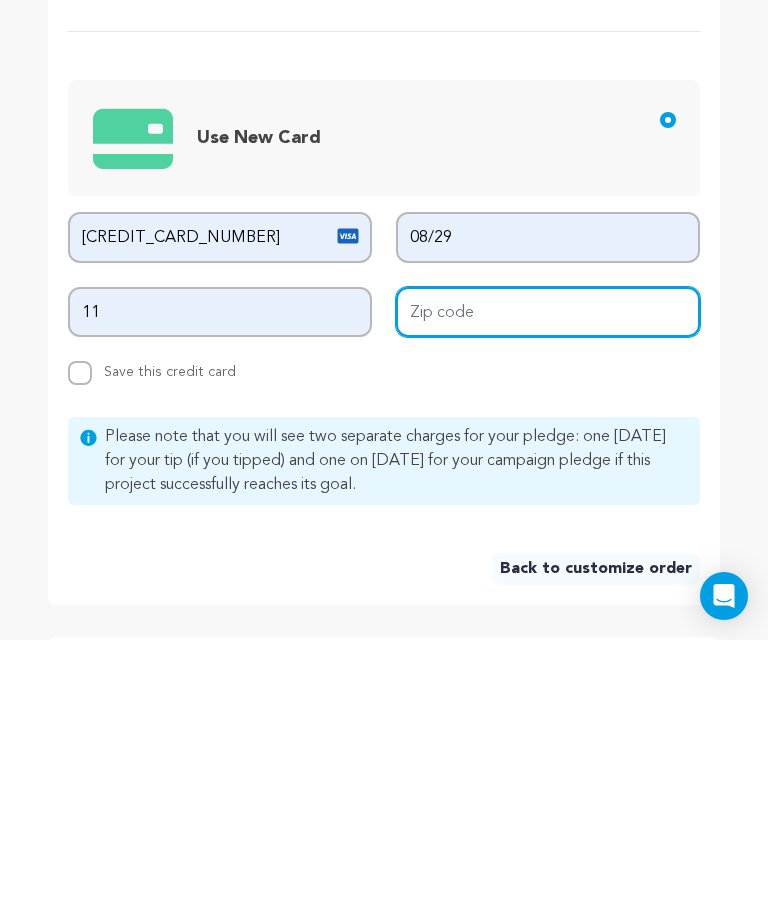 type on "WR14 4PD" 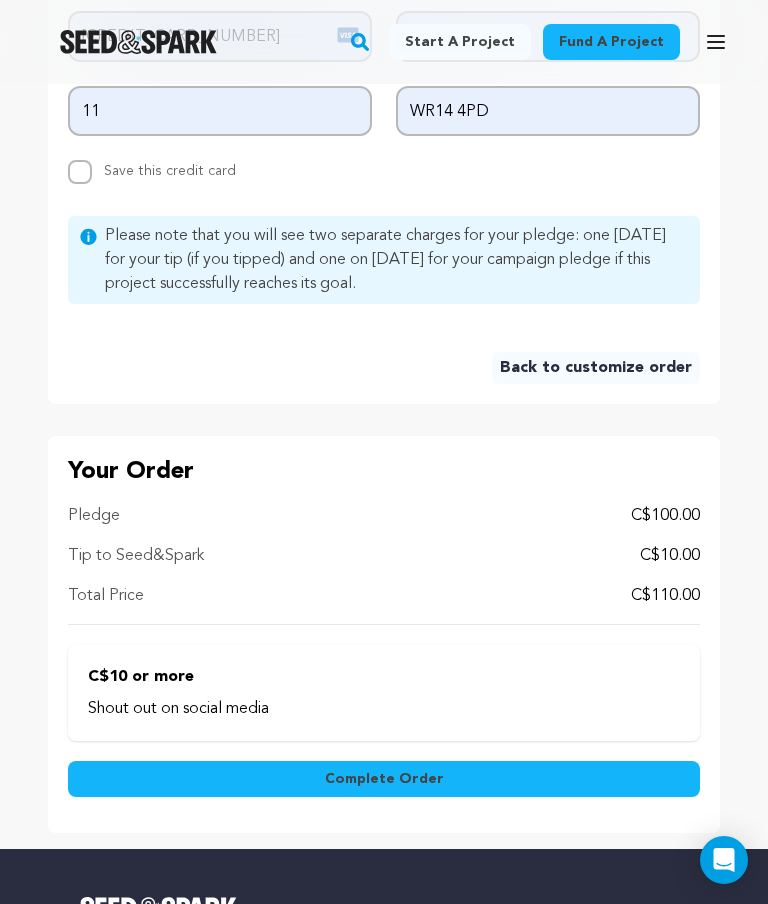scroll, scrollTop: 1322, scrollLeft: 0, axis: vertical 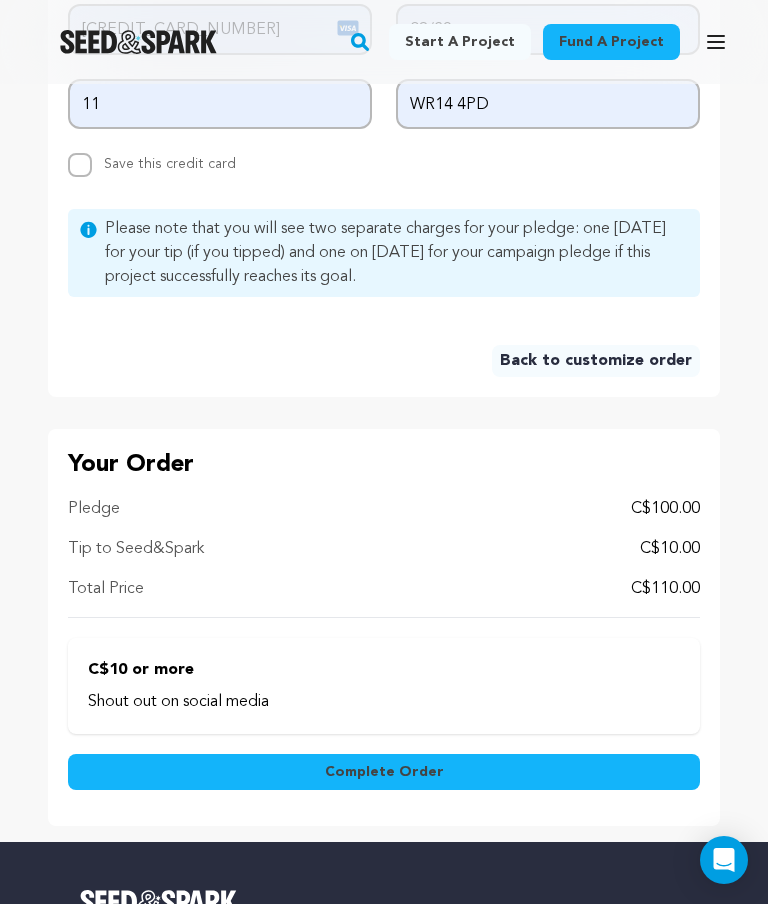 click on "Complete Order" at bounding box center (384, 772) 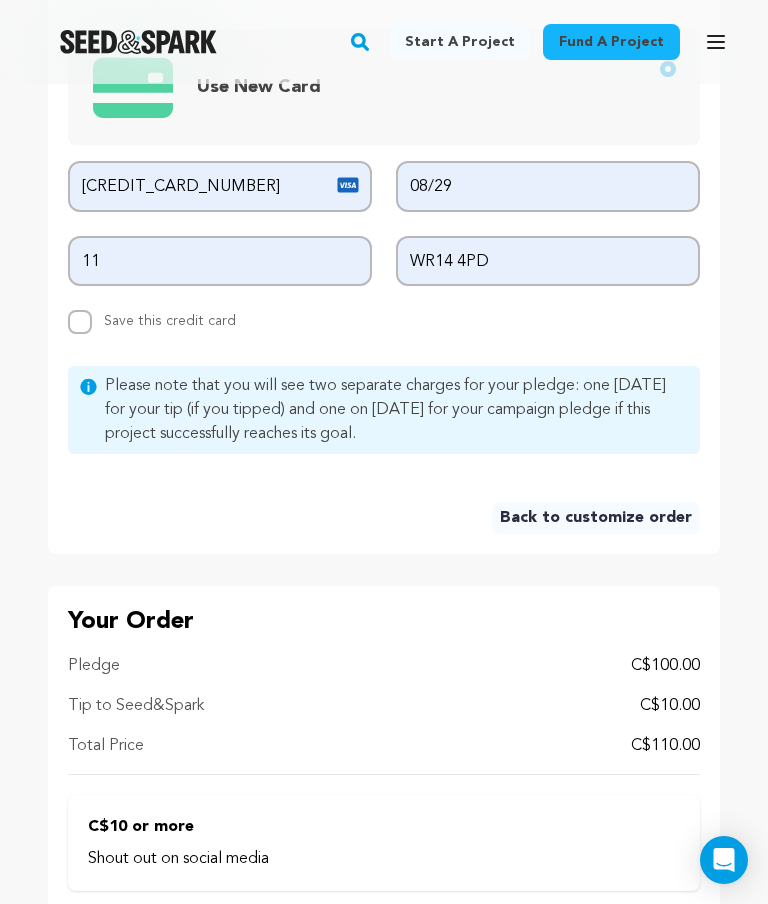 scroll, scrollTop: 1164, scrollLeft: 0, axis: vertical 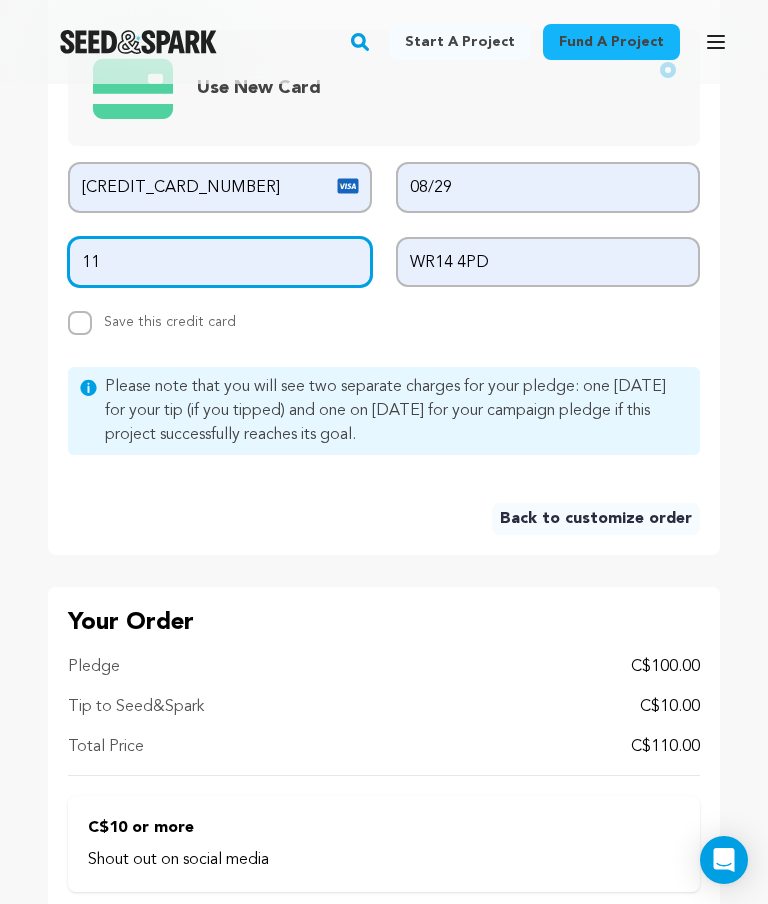 click on "11" at bounding box center [220, 262] 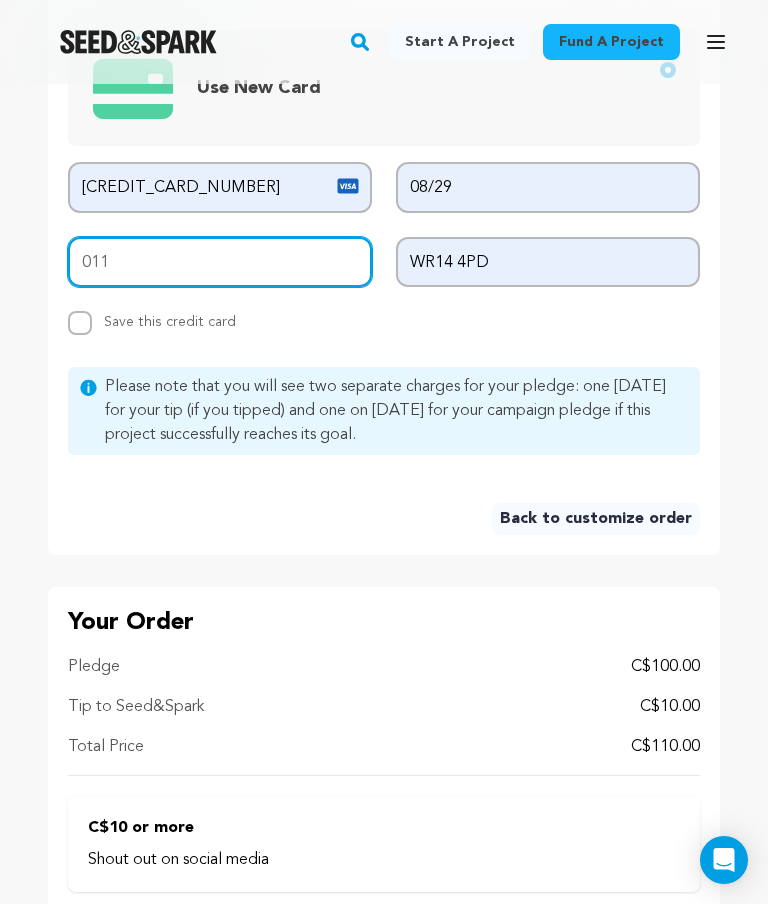 type on "011" 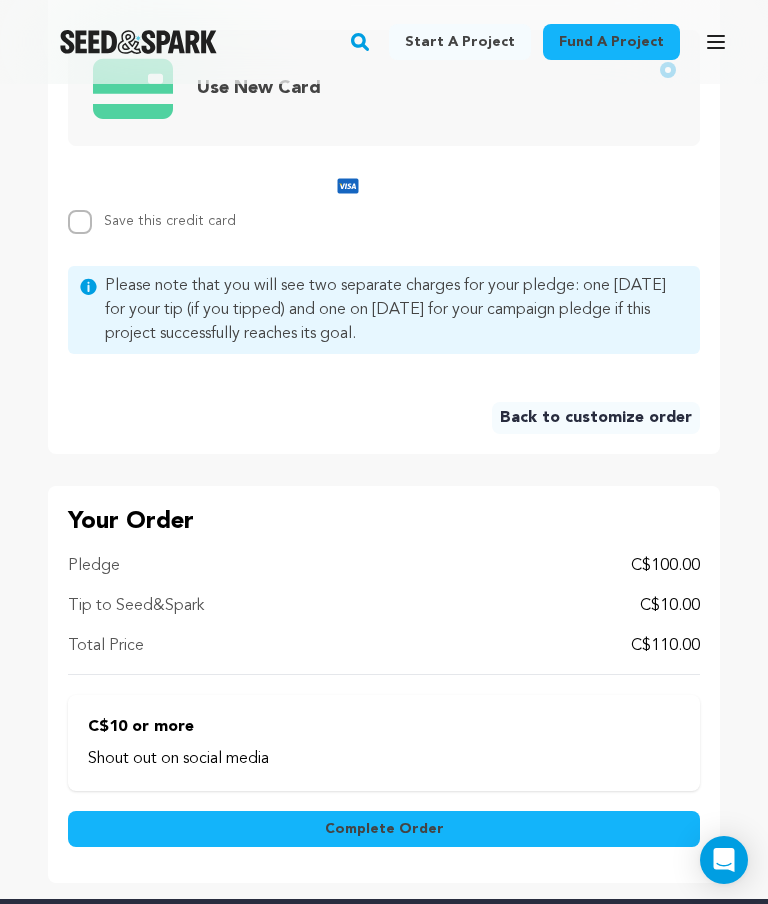 click on "Complete Order" at bounding box center (384, 829) 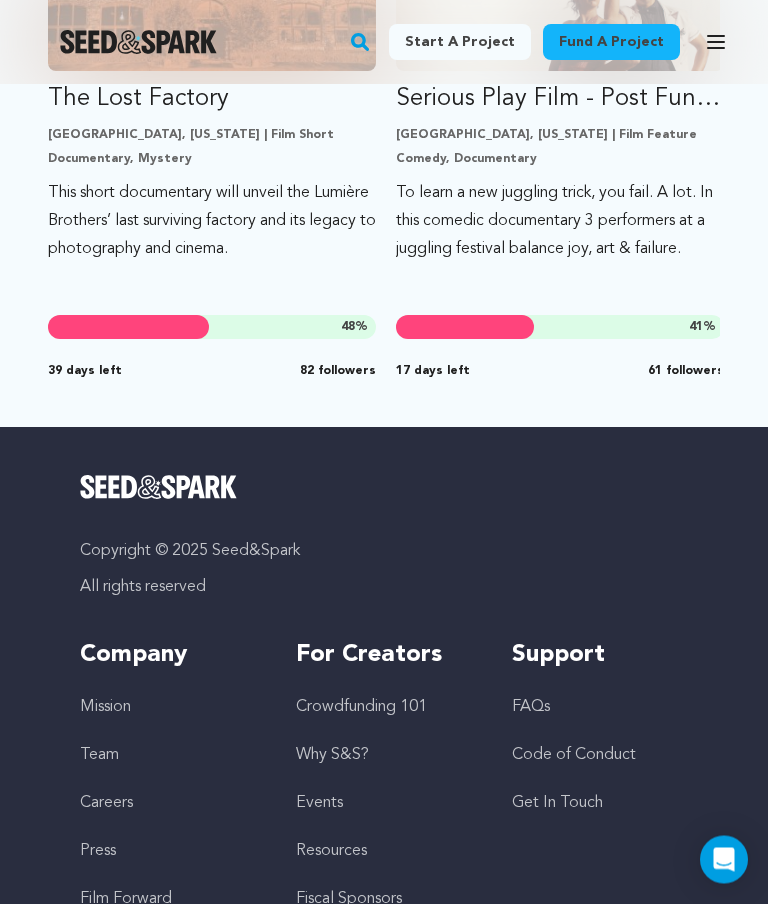 scroll, scrollTop: 1291, scrollLeft: 0, axis: vertical 